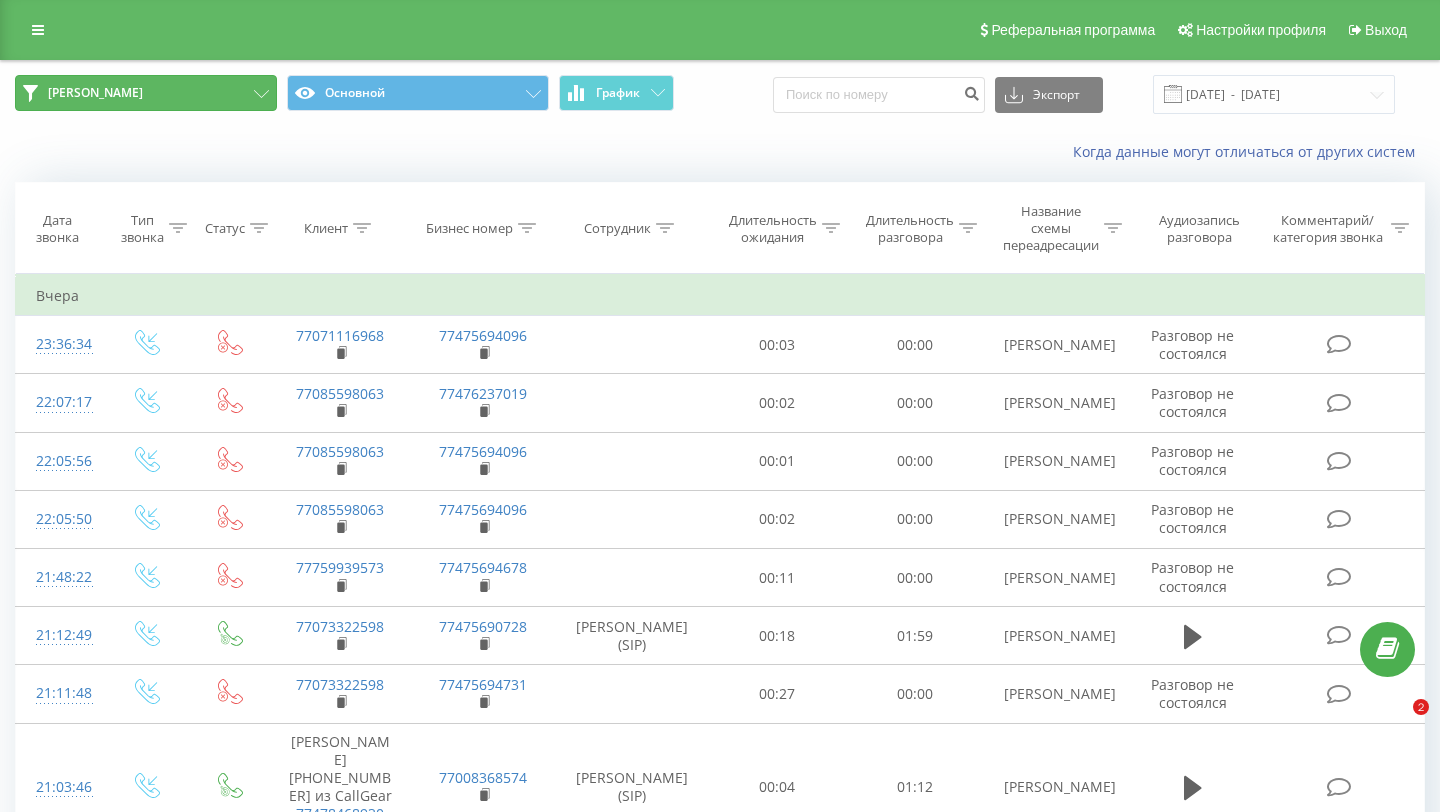 scroll, scrollTop: 0, scrollLeft: 0, axis: both 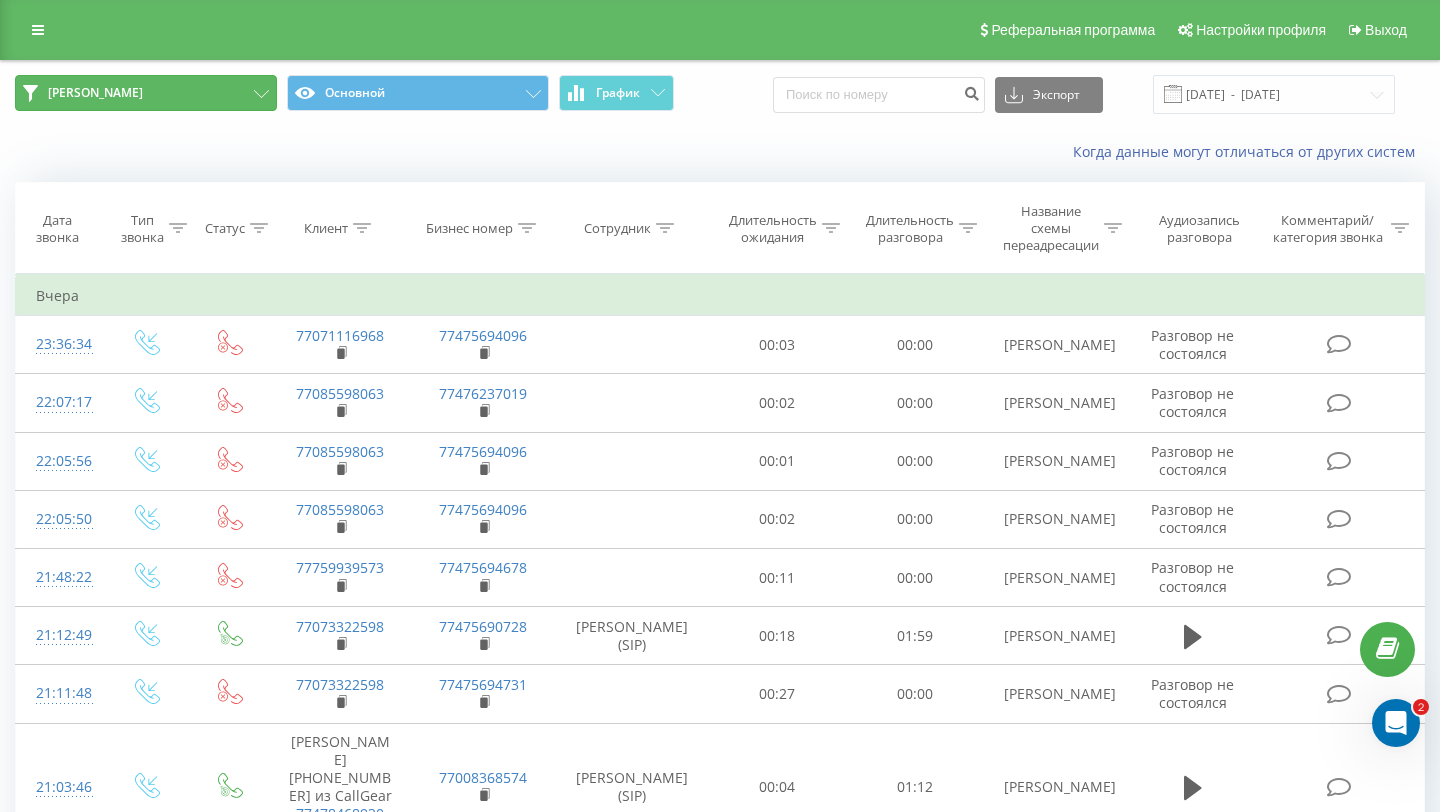 drag, startPoint x: 0, startPoint y: 0, endPoint x: 165, endPoint y: 97, distance: 191.4001 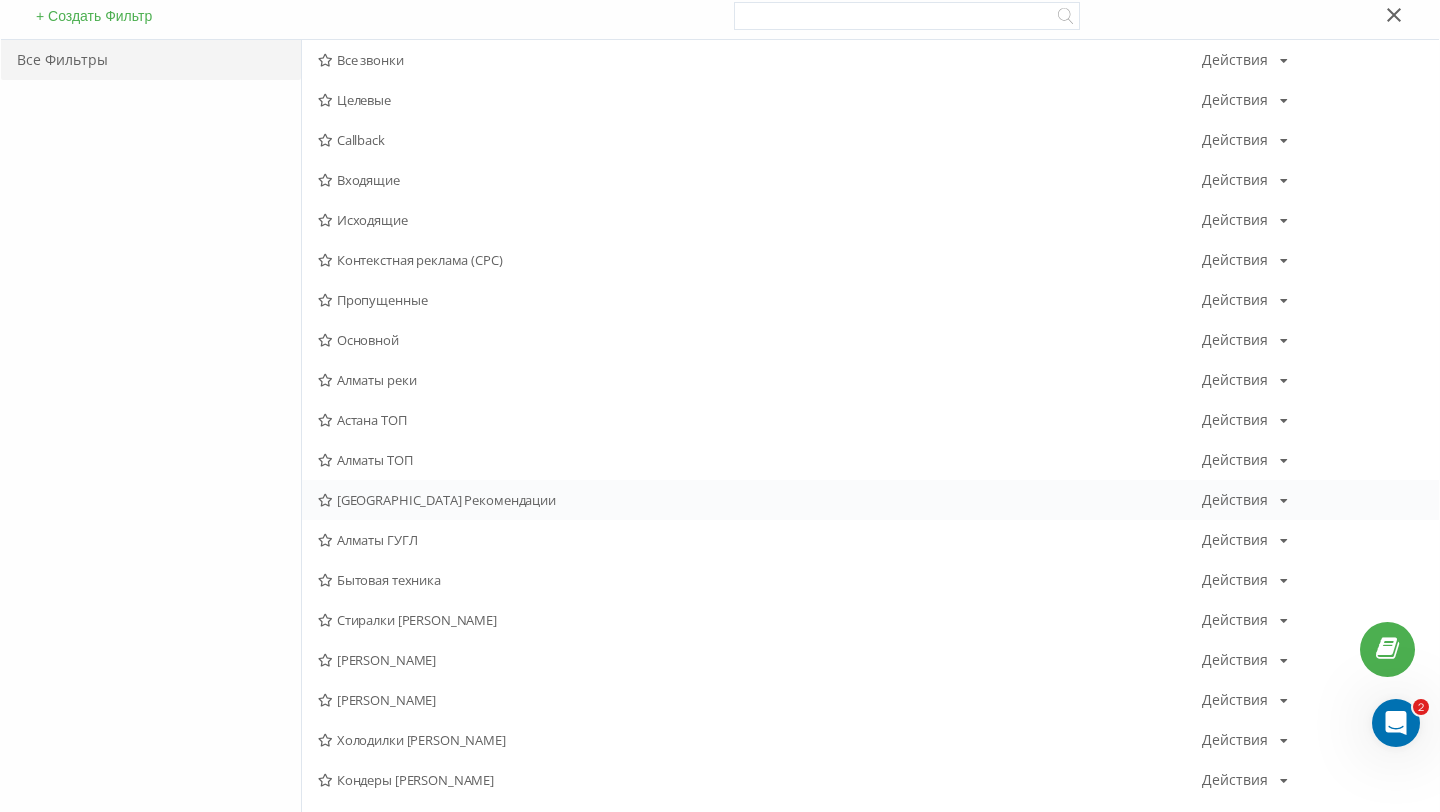 scroll, scrollTop: 194, scrollLeft: 0, axis: vertical 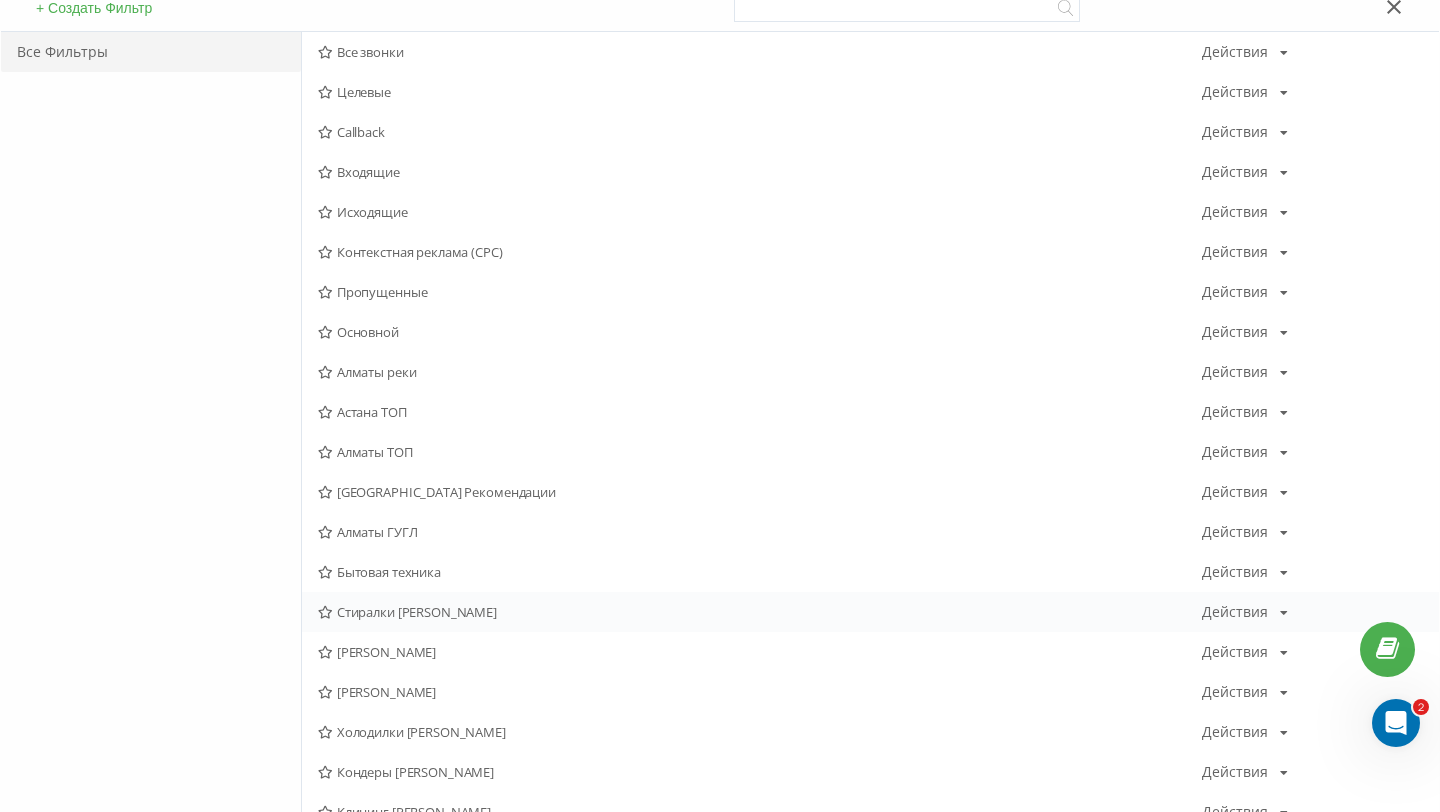 click on "Стиралки Сергей Алматы Действия Редактировать Копировать Удалить По умолчанию Поделиться" at bounding box center [870, 612] 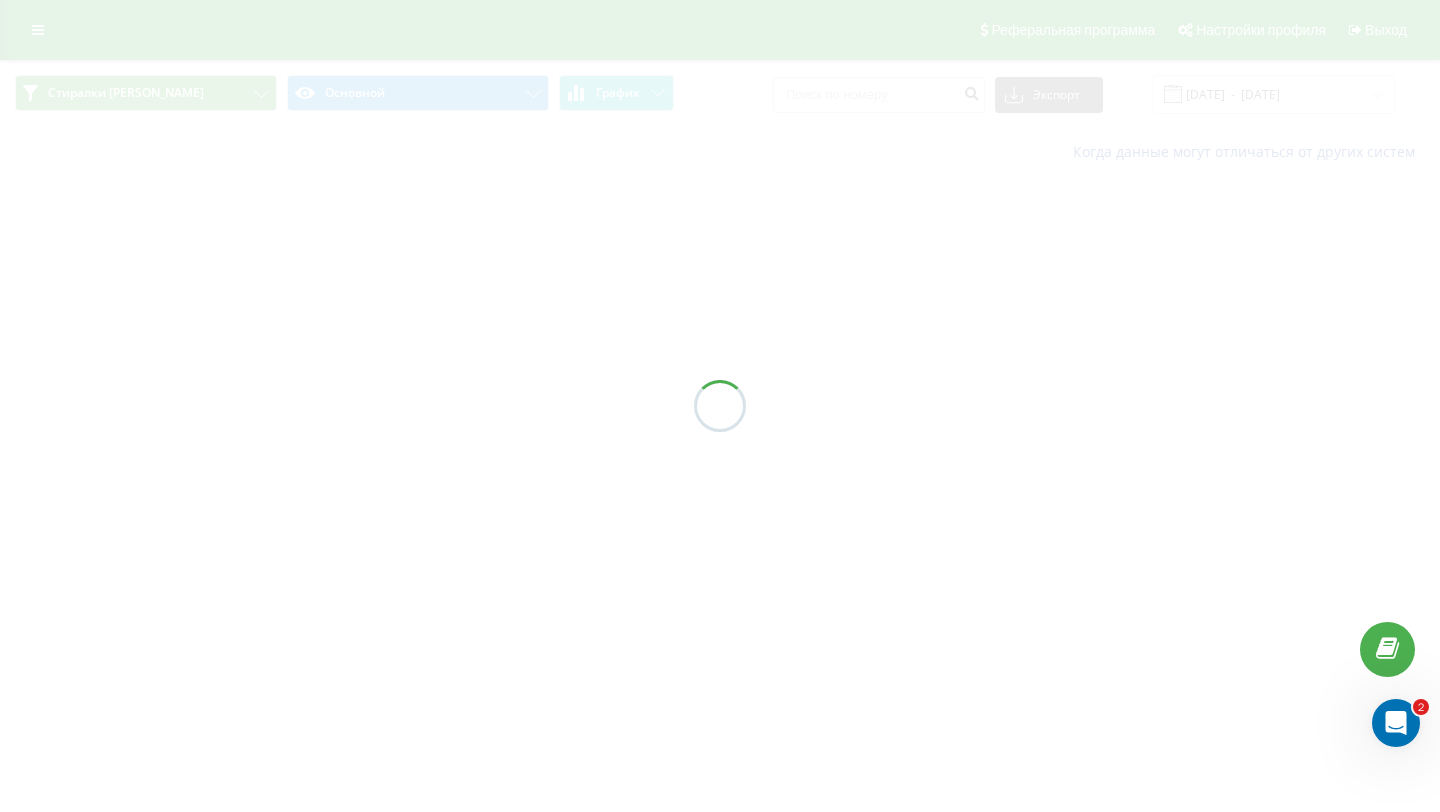 scroll, scrollTop: 0, scrollLeft: 0, axis: both 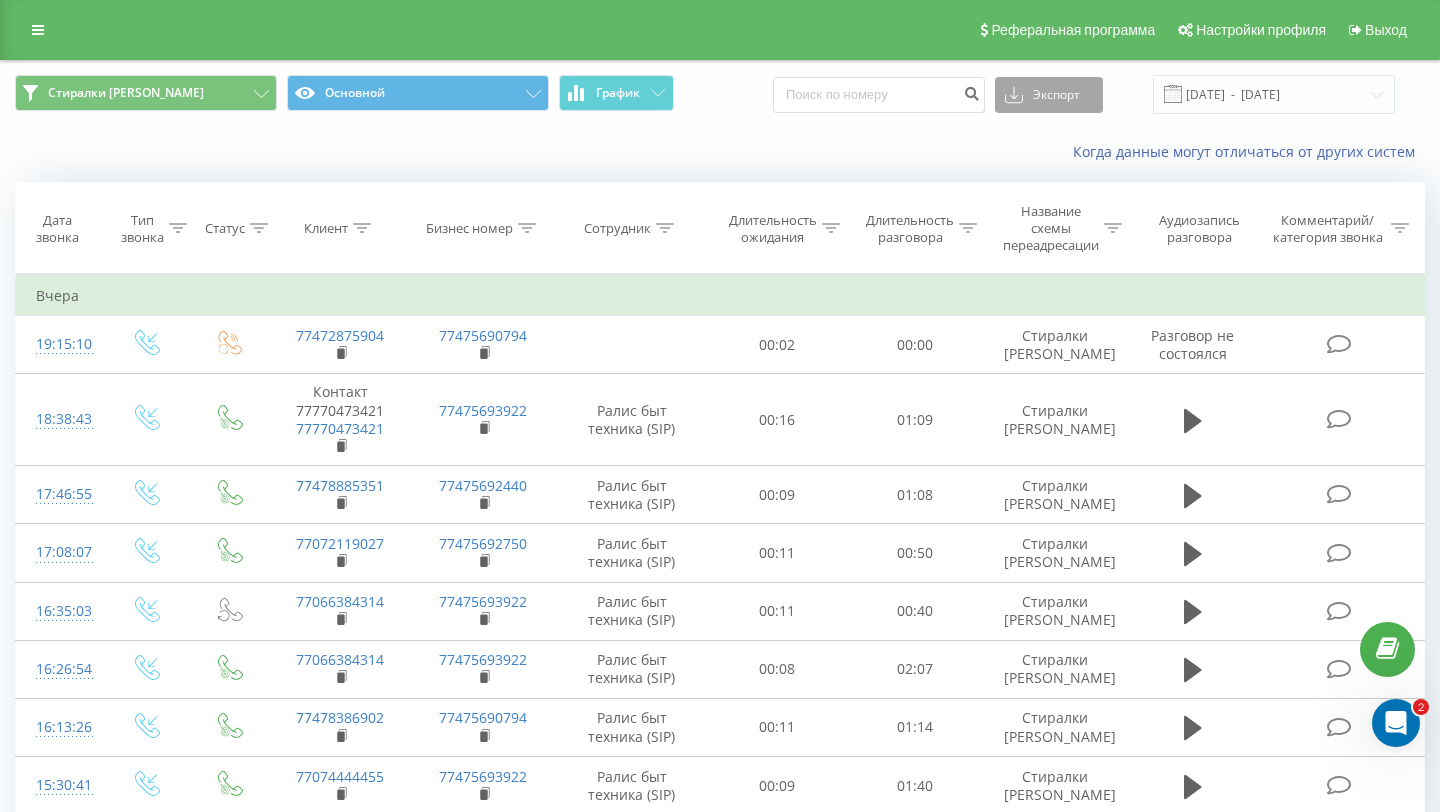 click 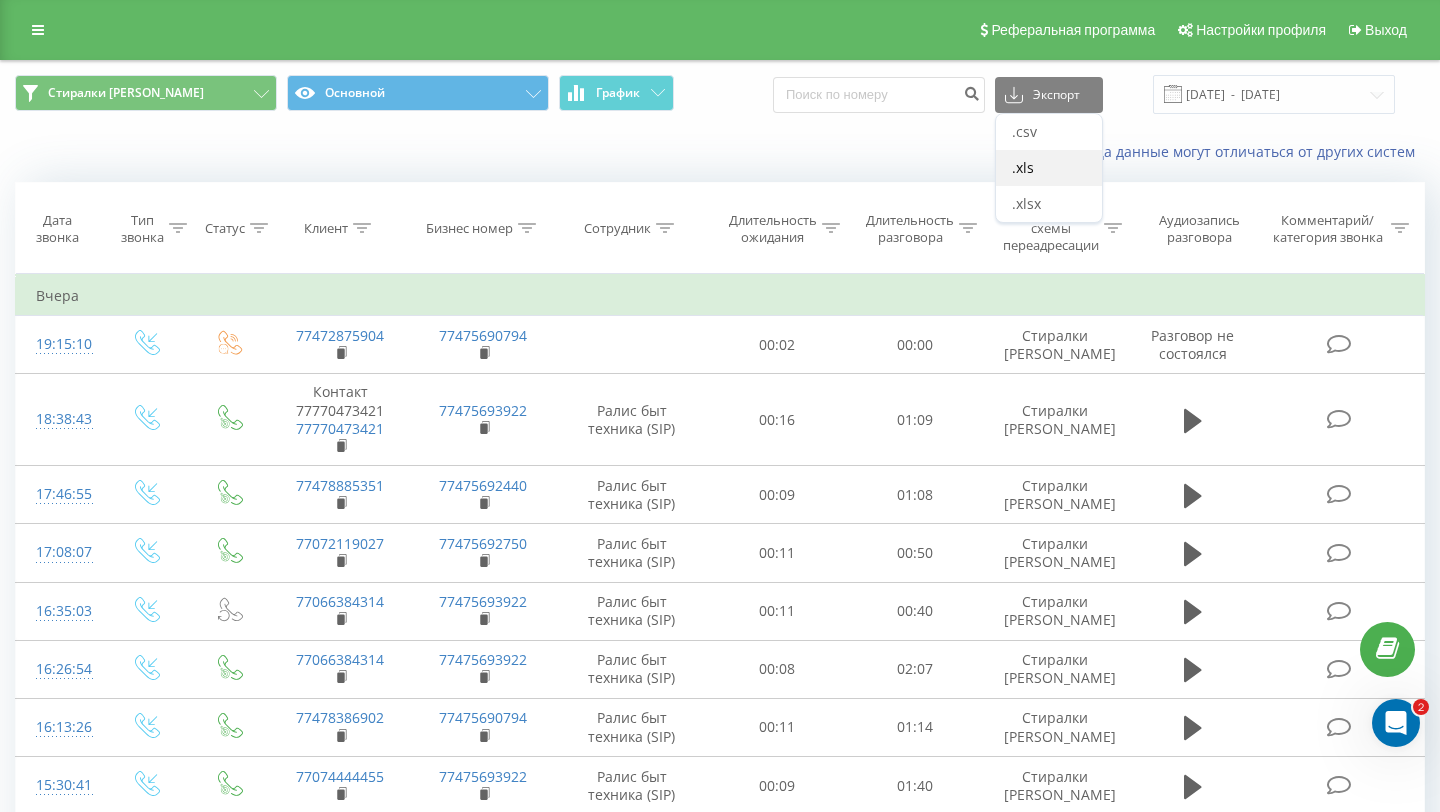 click on ".xls" at bounding box center (1049, 168) 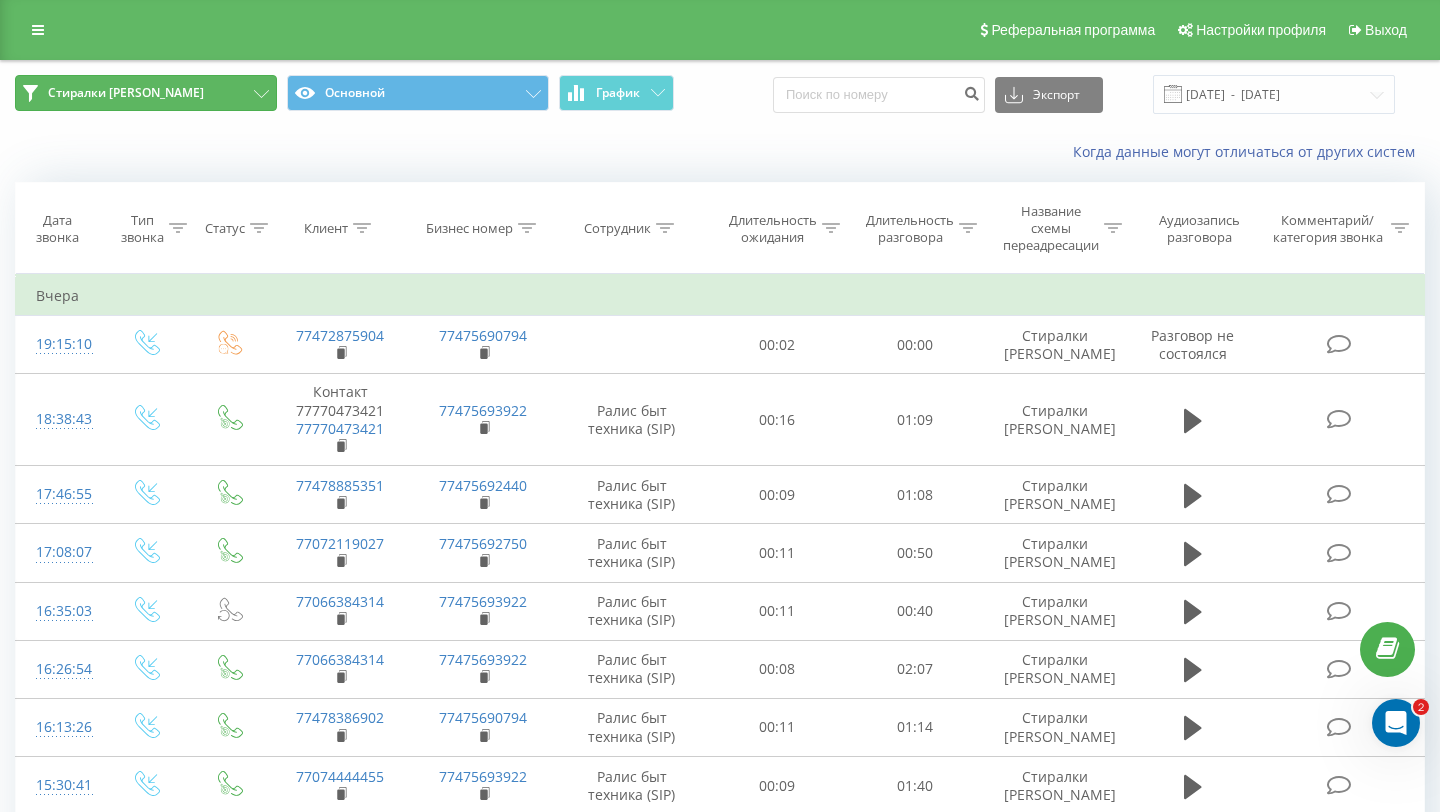 click on "Стиралки Сергей Алматы" at bounding box center [146, 93] 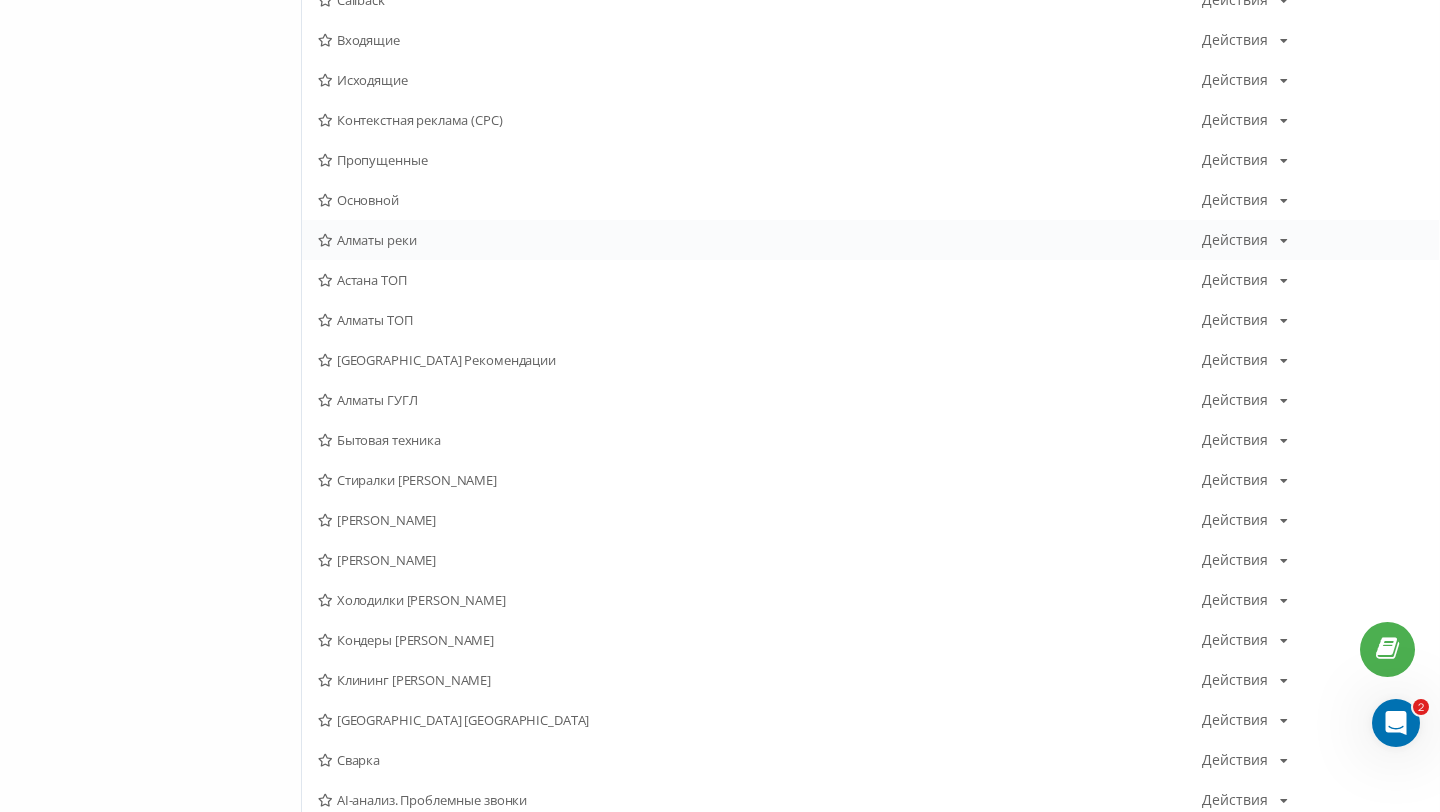 scroll, scrollTop: 327, scrollLeft: 0, axis: vertical 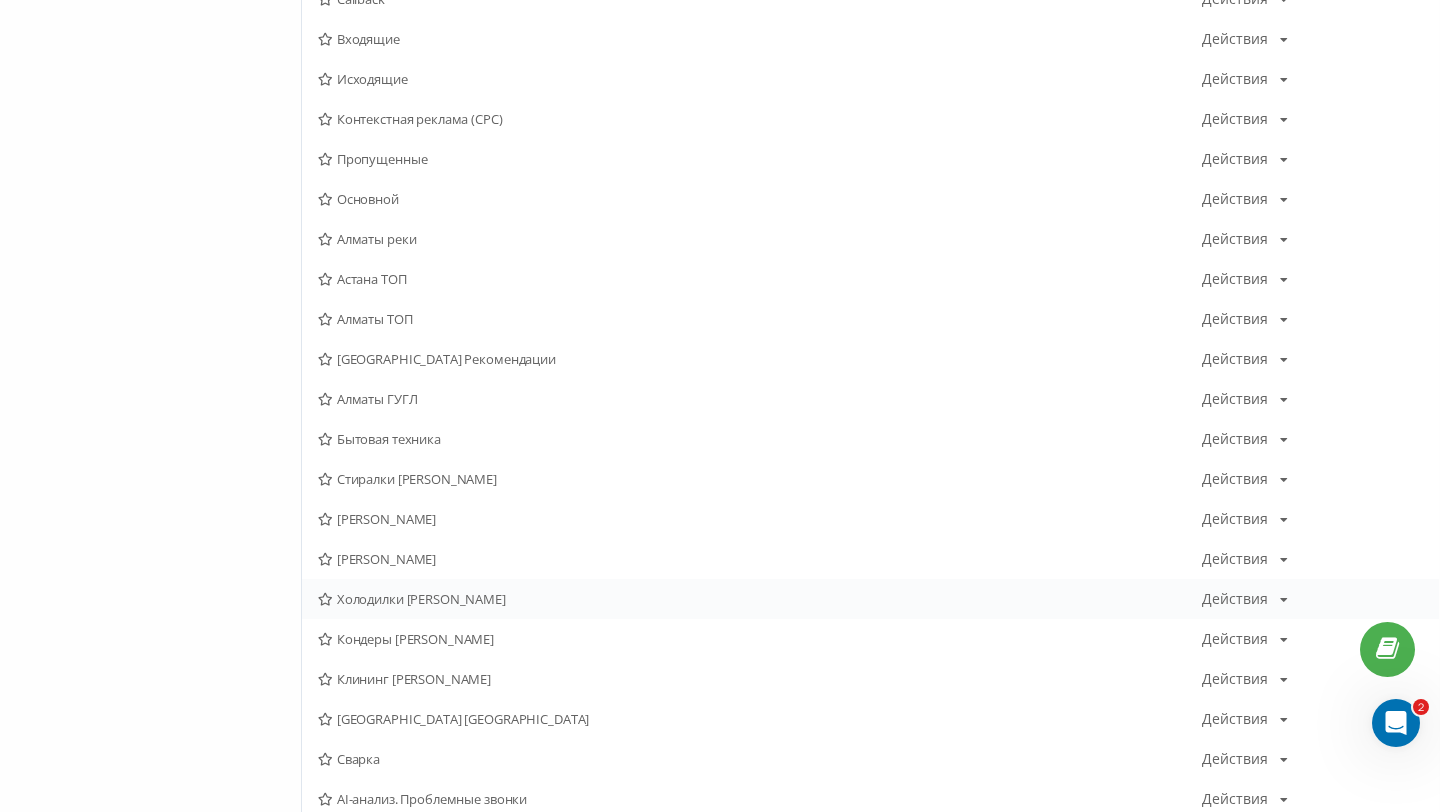 click on "Холодилки Сергей Алматы" at bounding box center [760, 599] 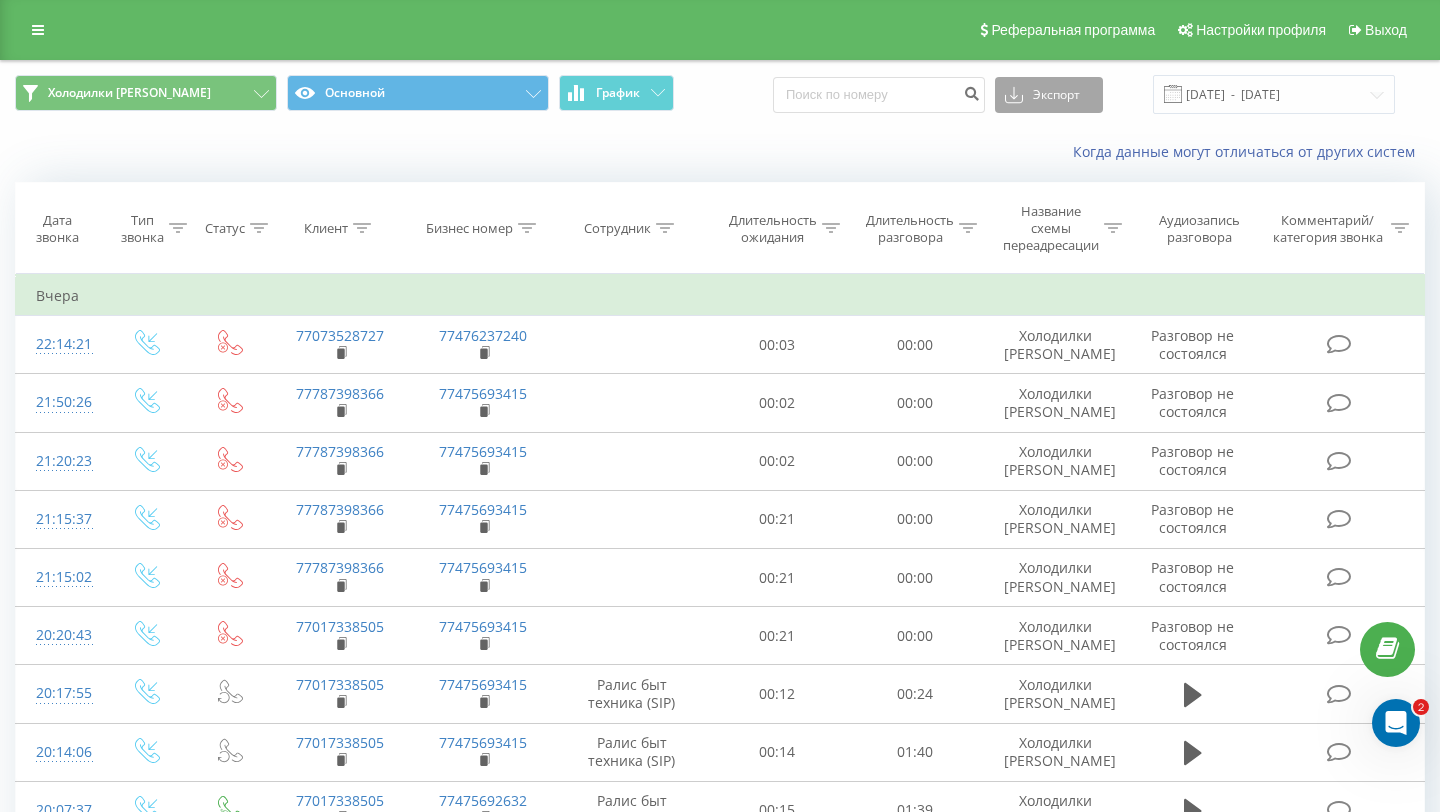 click on "Экспорт" at bounding box center [1049, 95] 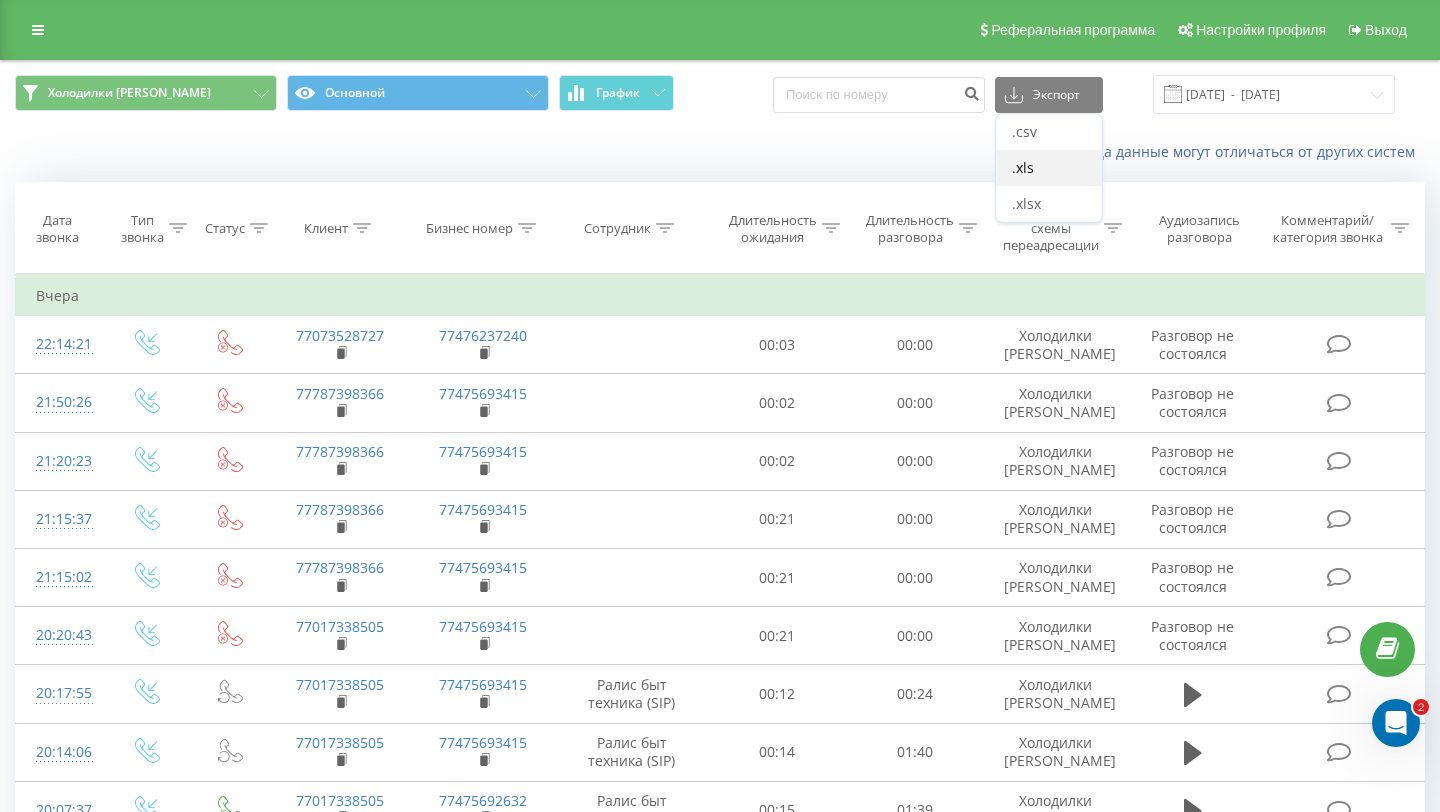 click on ".xls" at bounding box center (1049, 168) 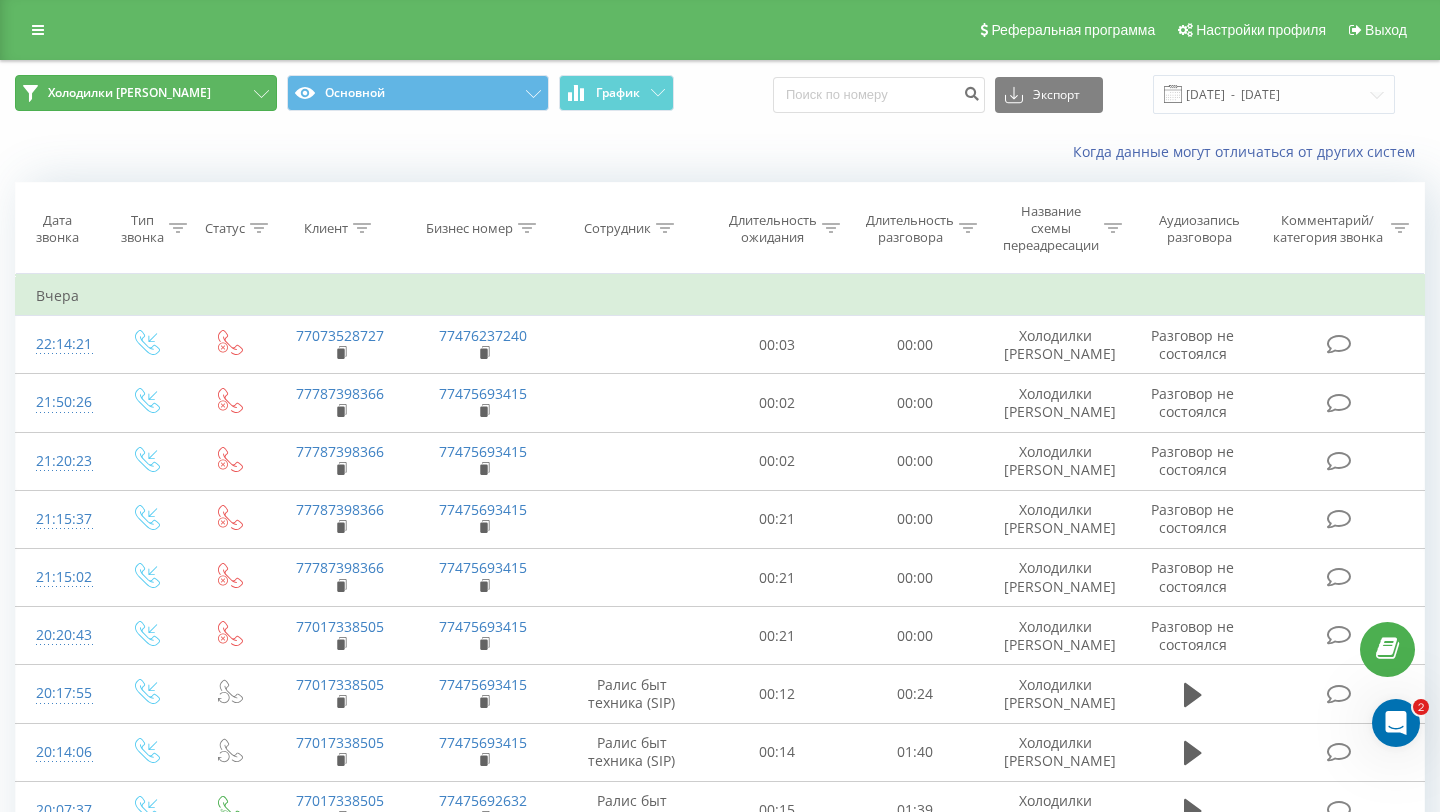 click on "Холодилки Сергей Алматы" at bounding box center (146, 93) 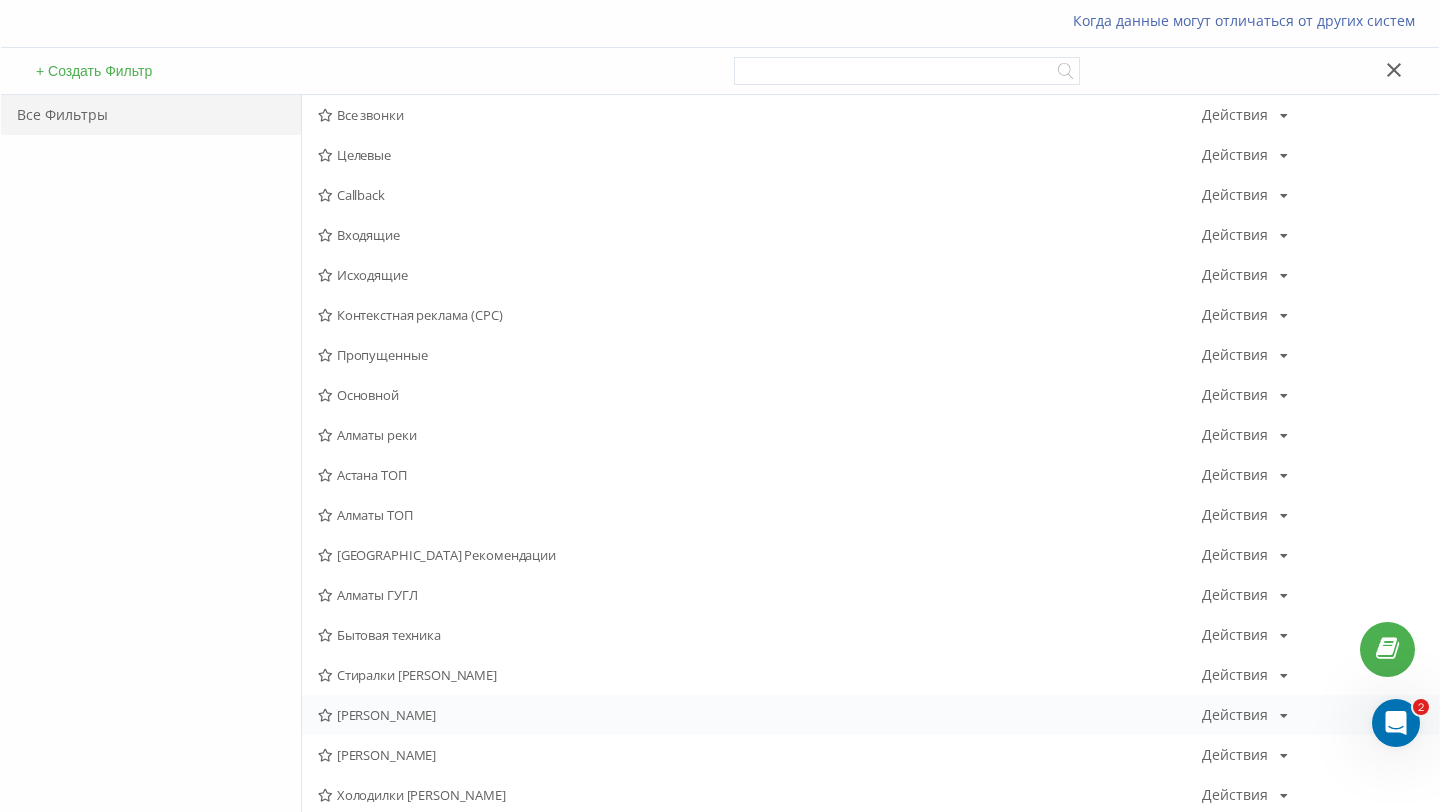 scroll, scrollTop: 155, scrollLeft: 0, axis: vertical 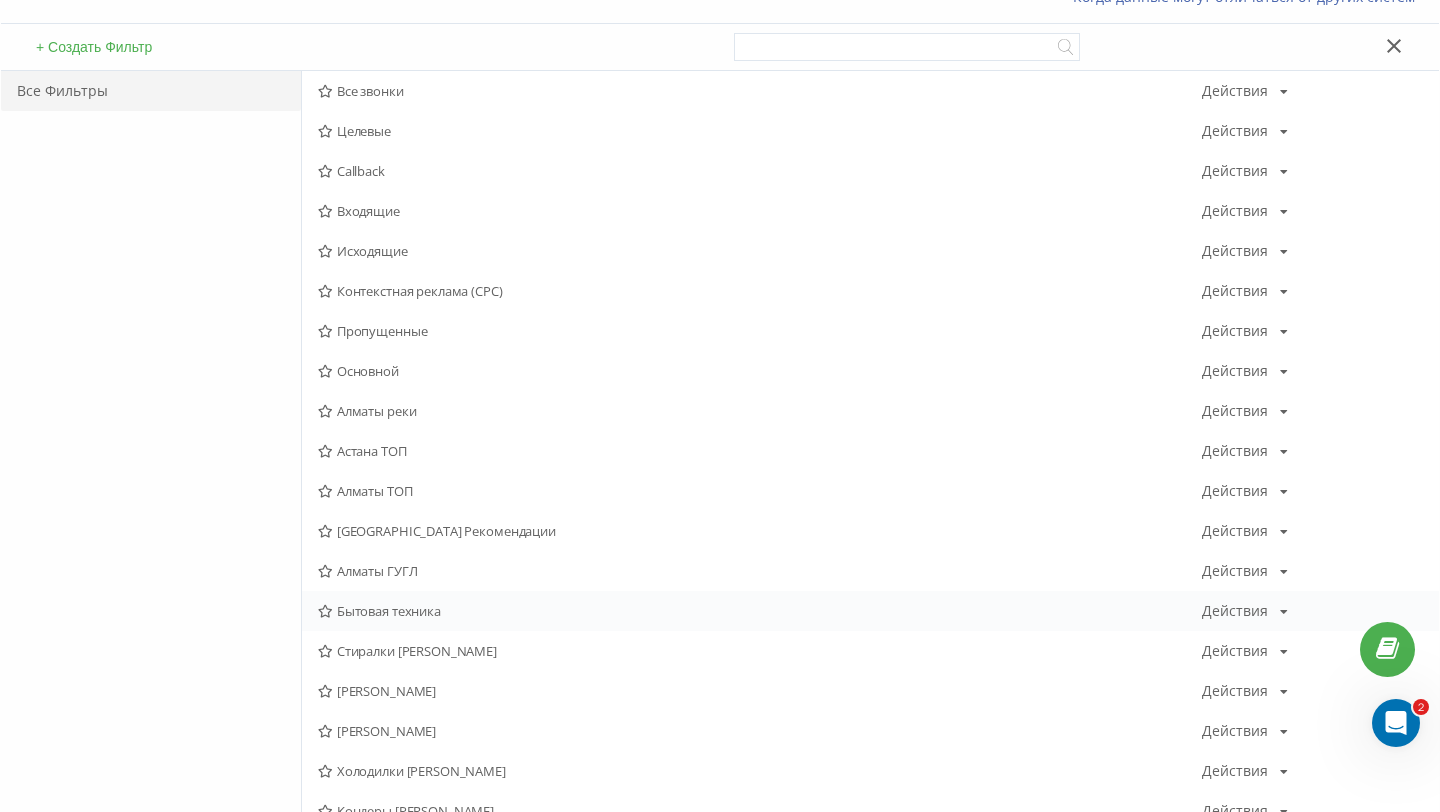 click on "Бытовая техника" at bounding box center (760, 611) 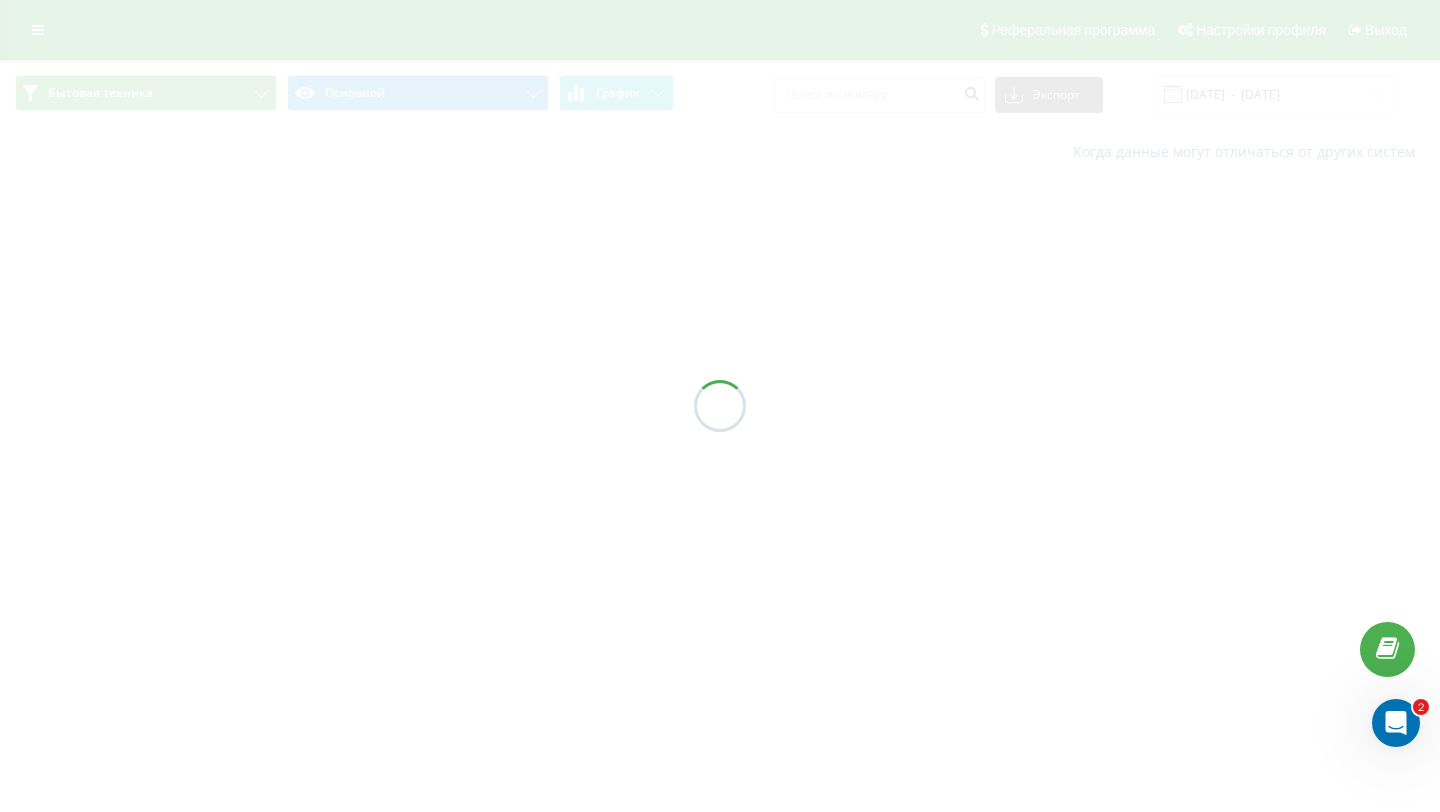 scroll, scrollTop: 0, scrollLeft: 0, axis: both 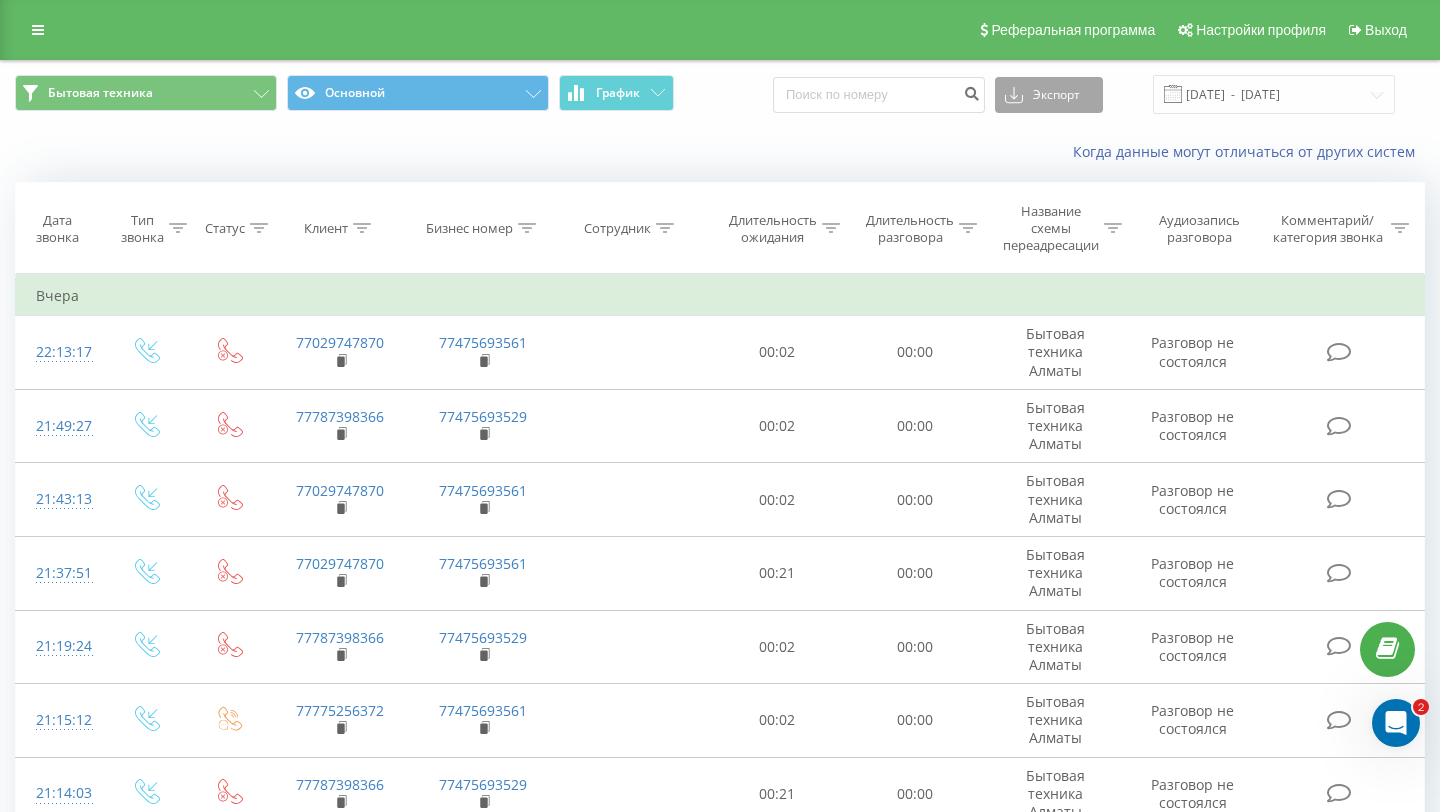 click on "Экспорт" at bounding box center [1049, 95] 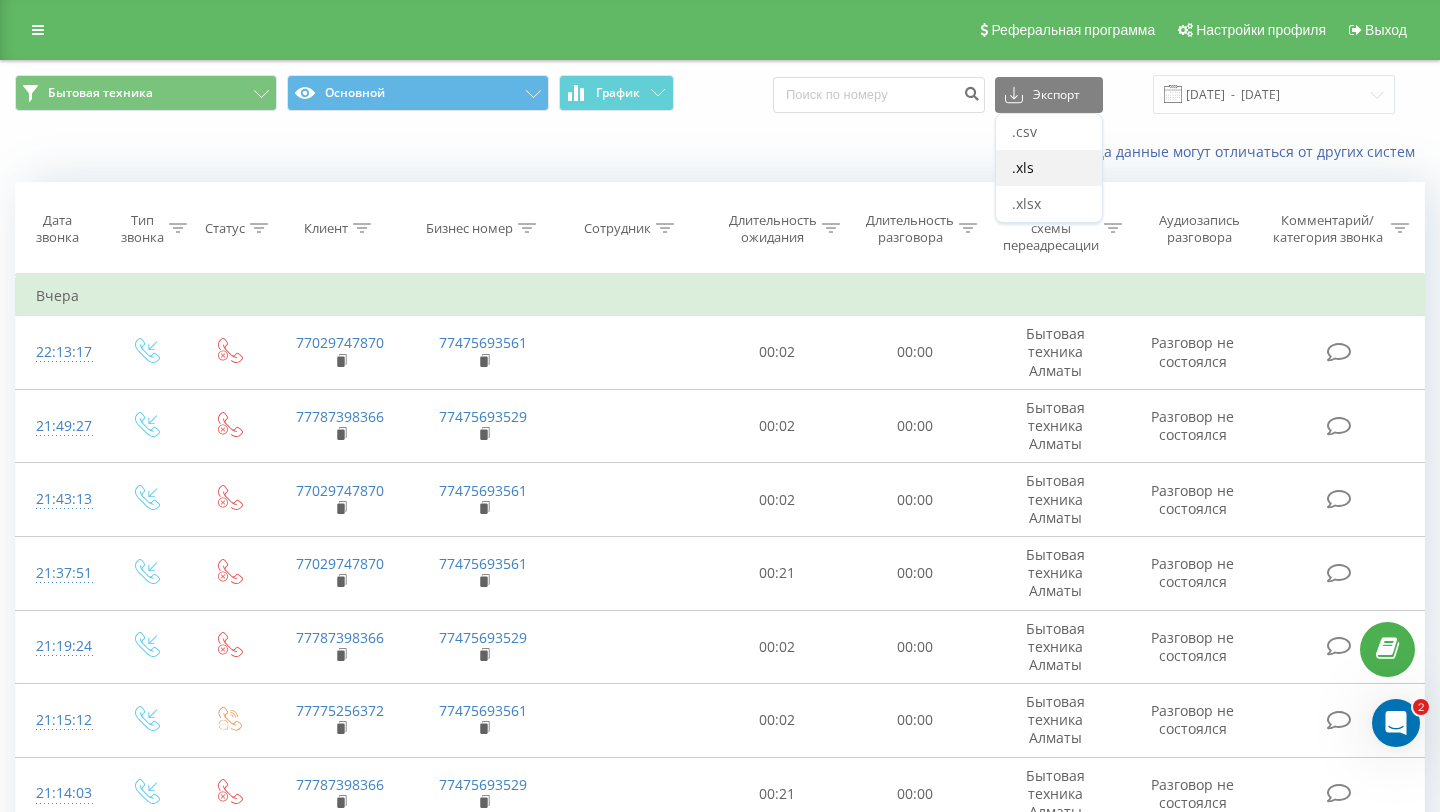 click on ".xls" at bounding box center [1023, 167] 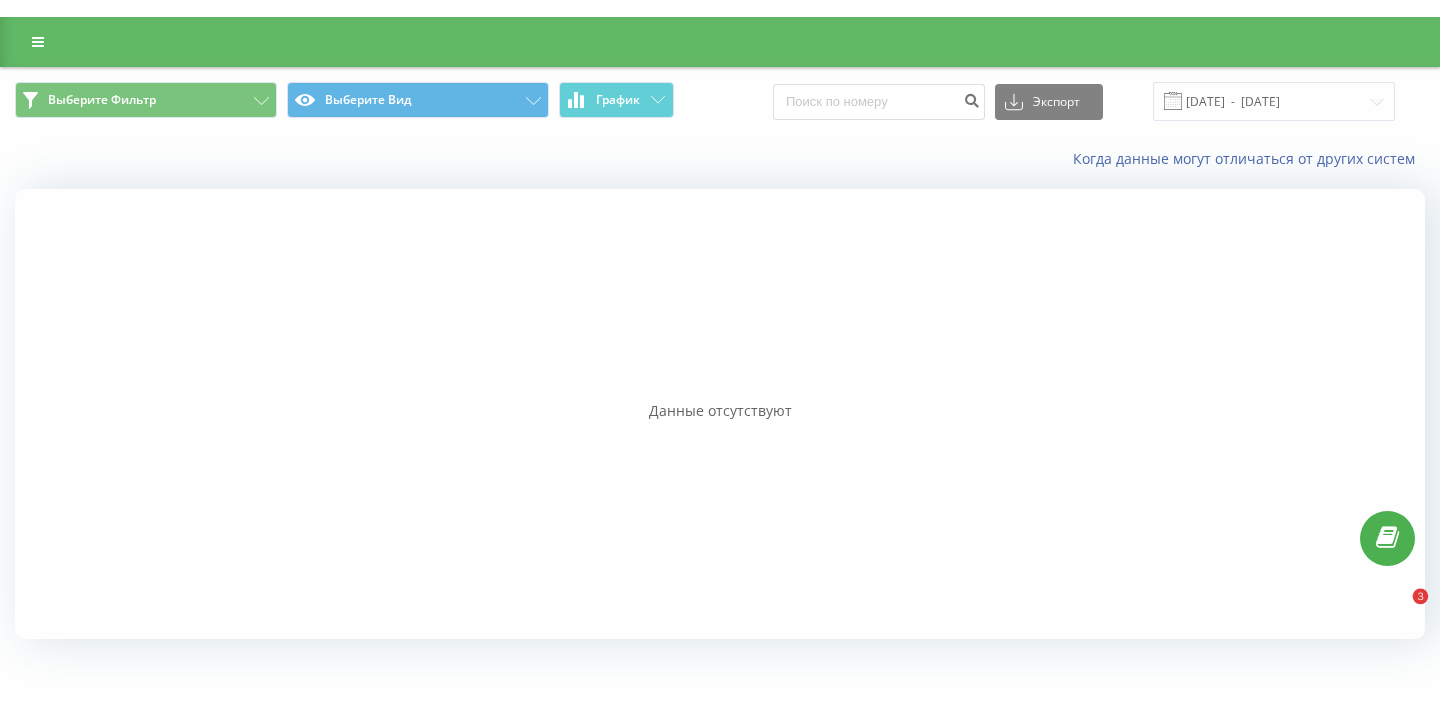 scroll, scrollTop: 0, scrollLeft: 0, axis: both 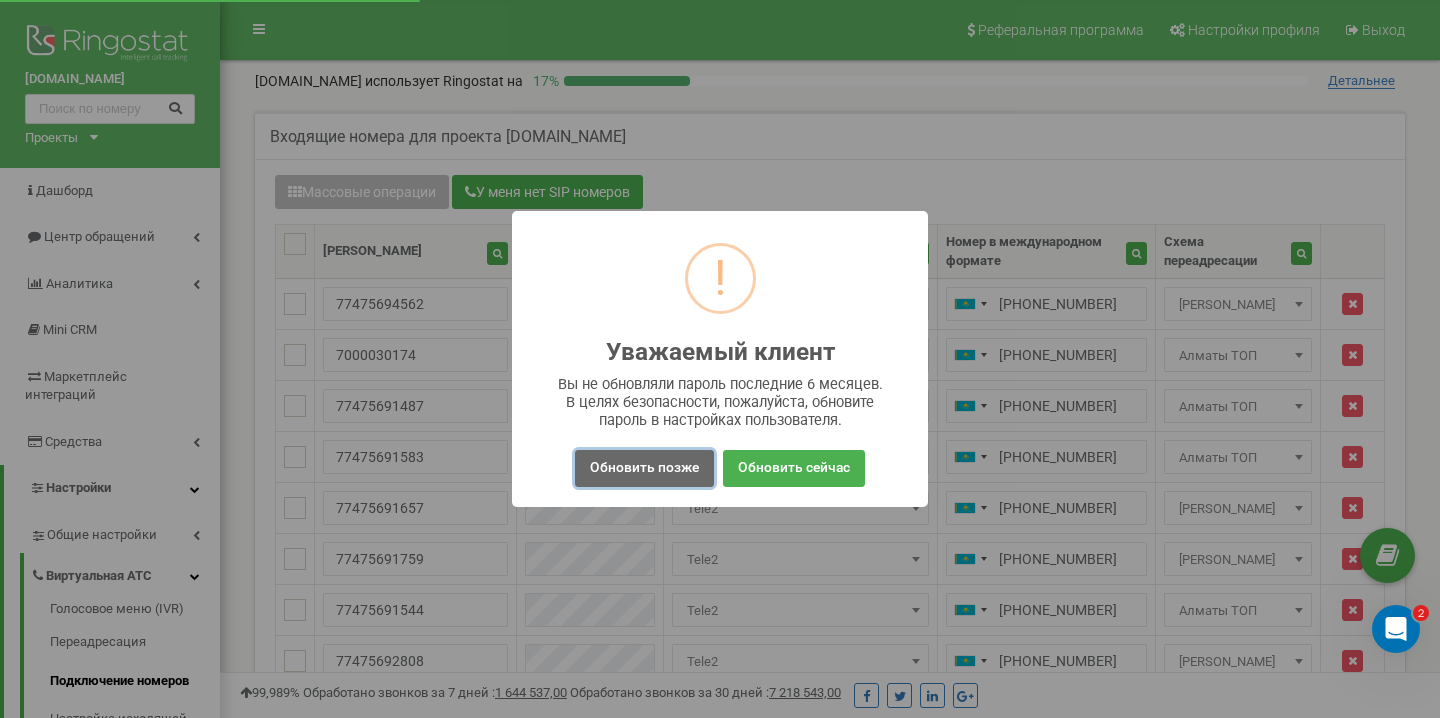 click on "Обновить позже" at bounding box center (644, 468) 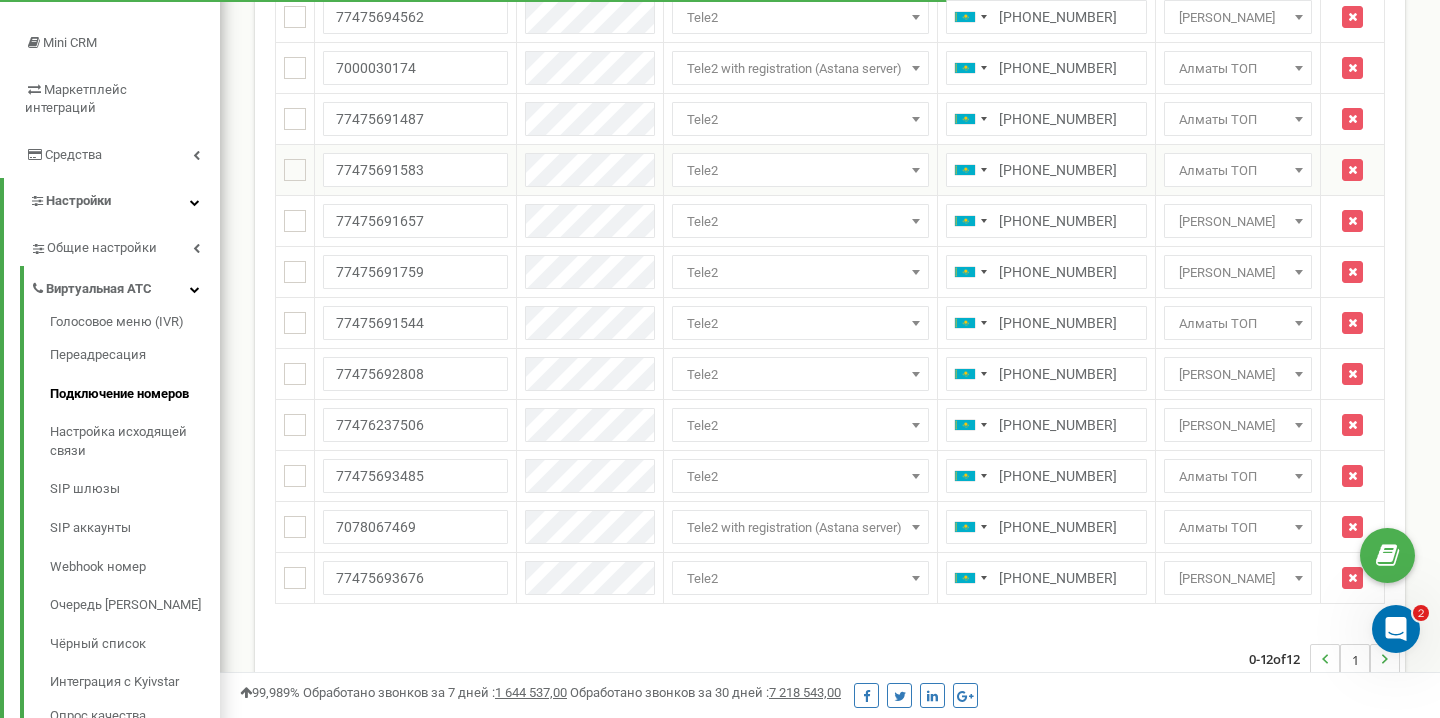 scroll, scrollTop: 295, scrollLeft: 0, axis: vertical 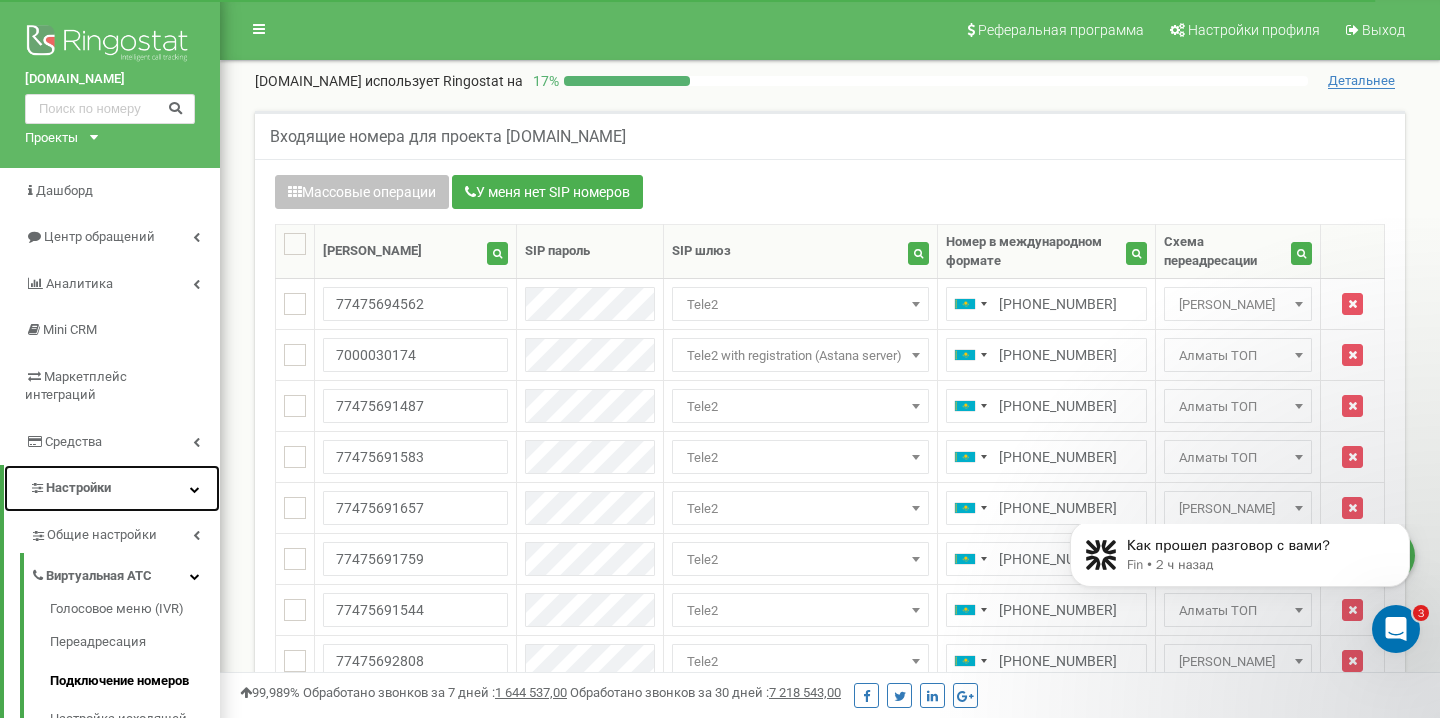 click on "Настройки" at bounding box center [112, 488] 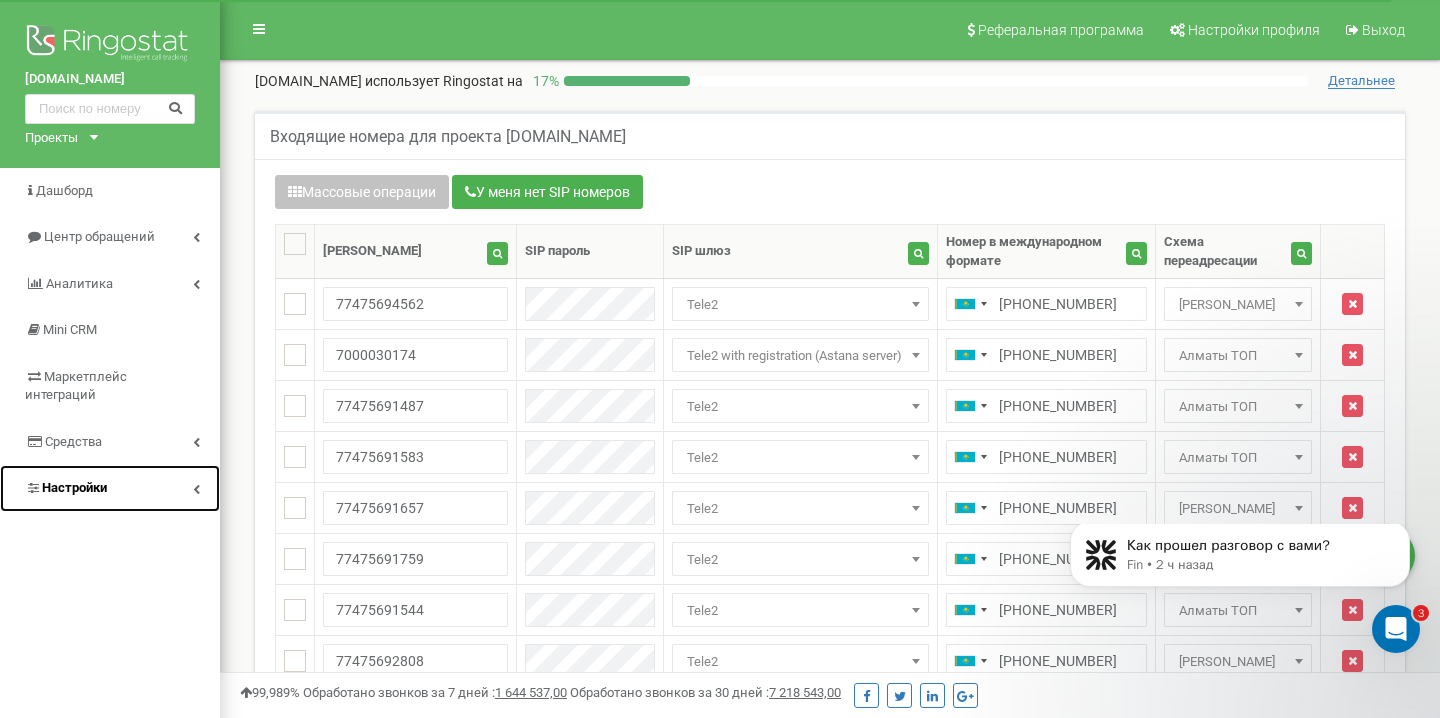 click on "Настройки" at bounding box center (110, 488) 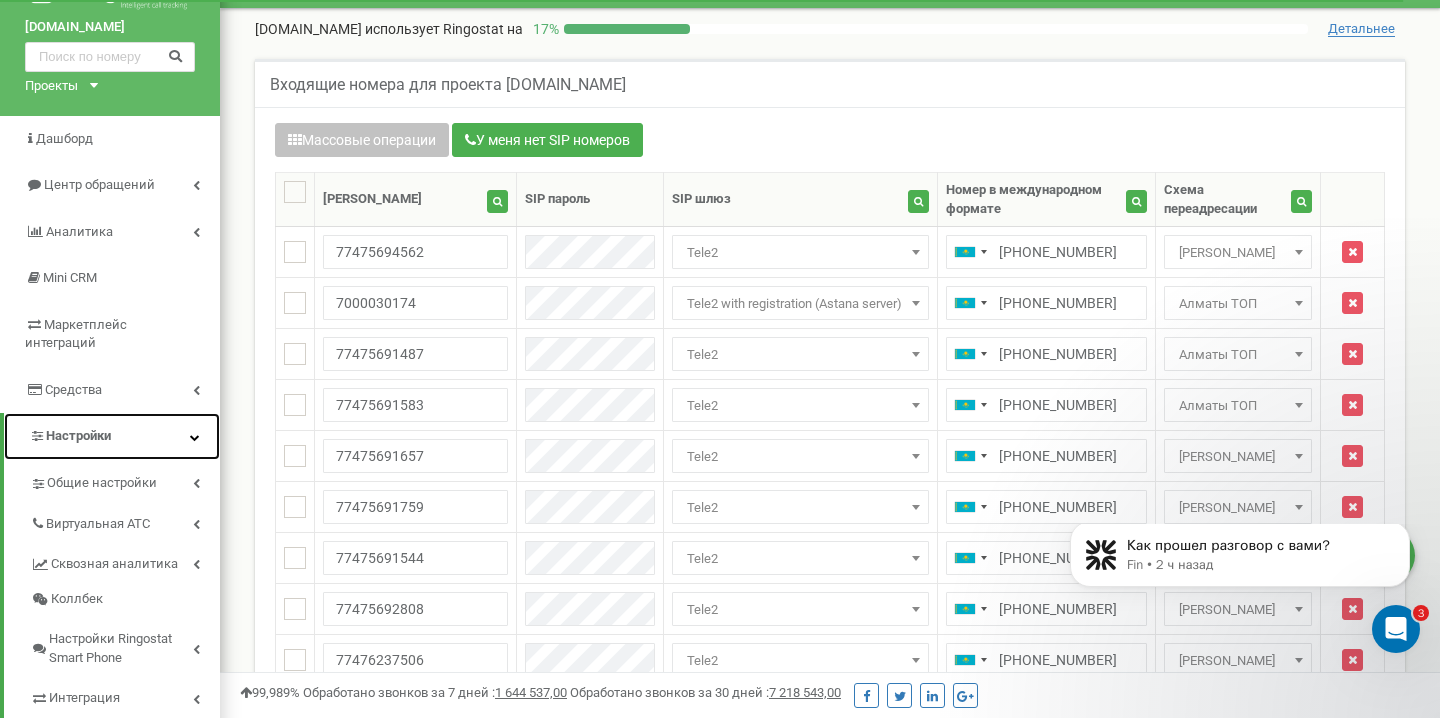 scroll, scrollTop: 64, scrollLeft: 0, axis: vertical 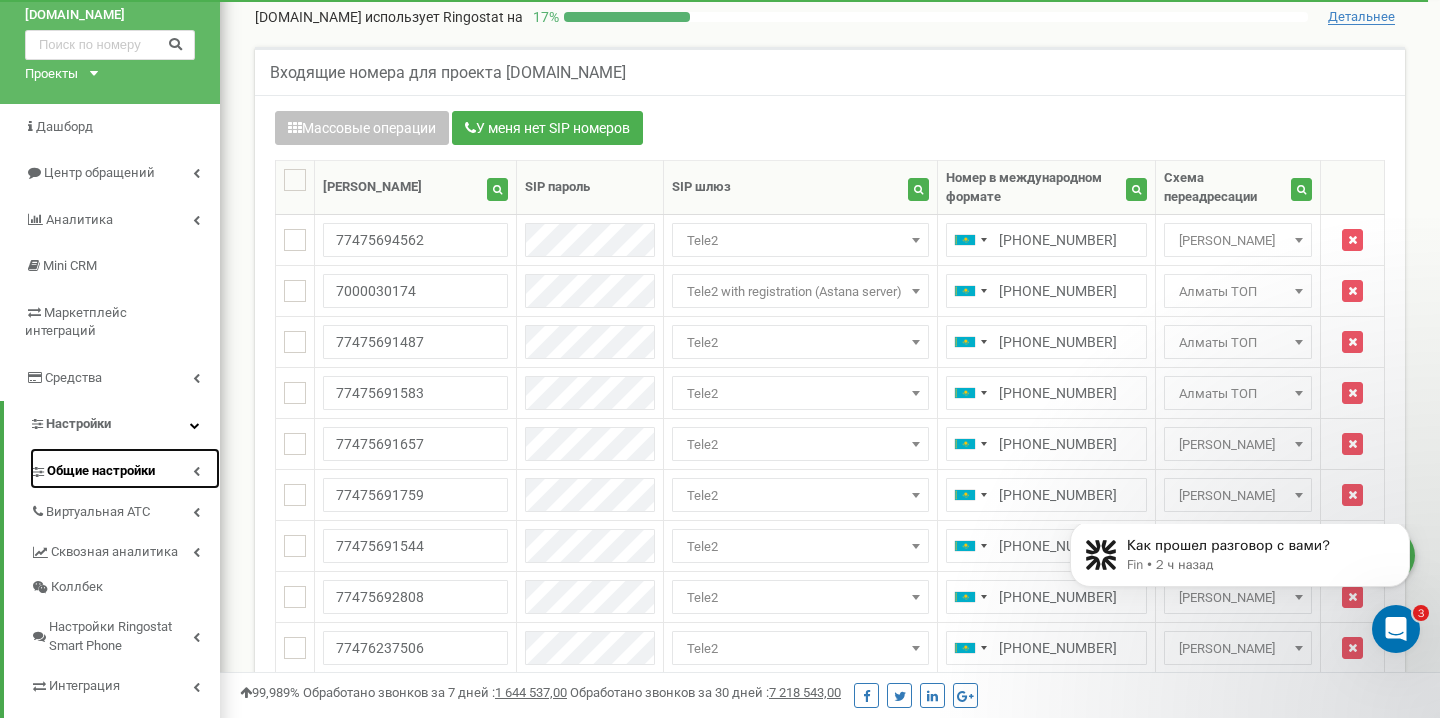click on "Общие настройки" at bounding box center [125, 468] 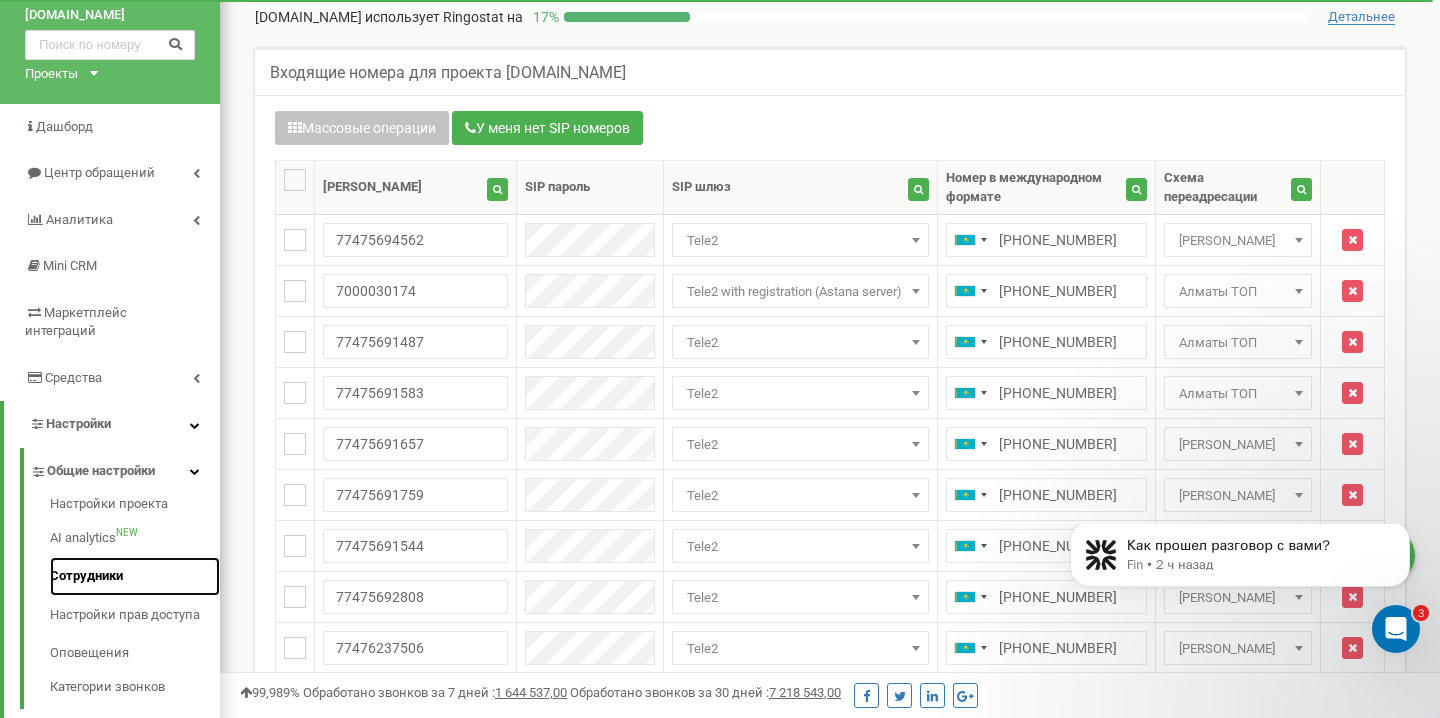 click on "Сотрудники" at bounding box center (135, 576) 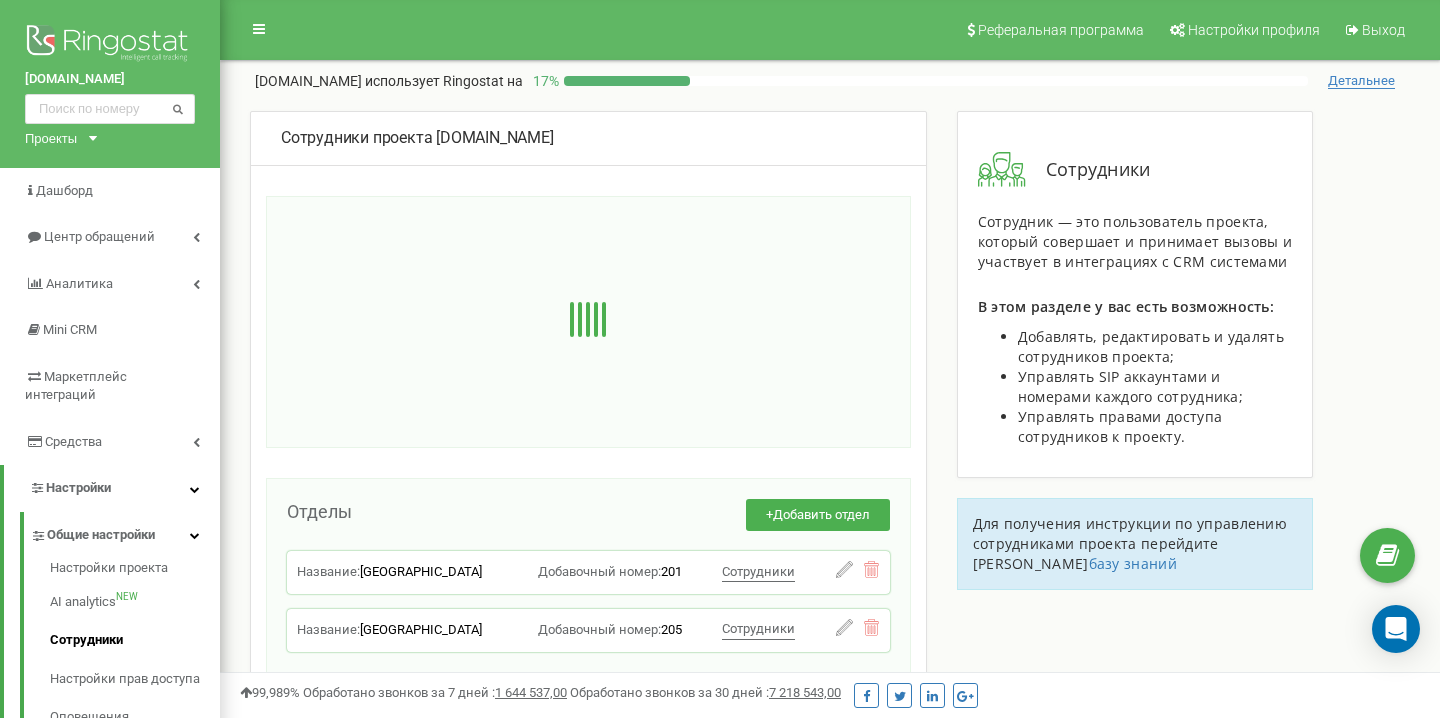 scroll, scrollTop: 482, scrollLeft: 0, axis: vertical 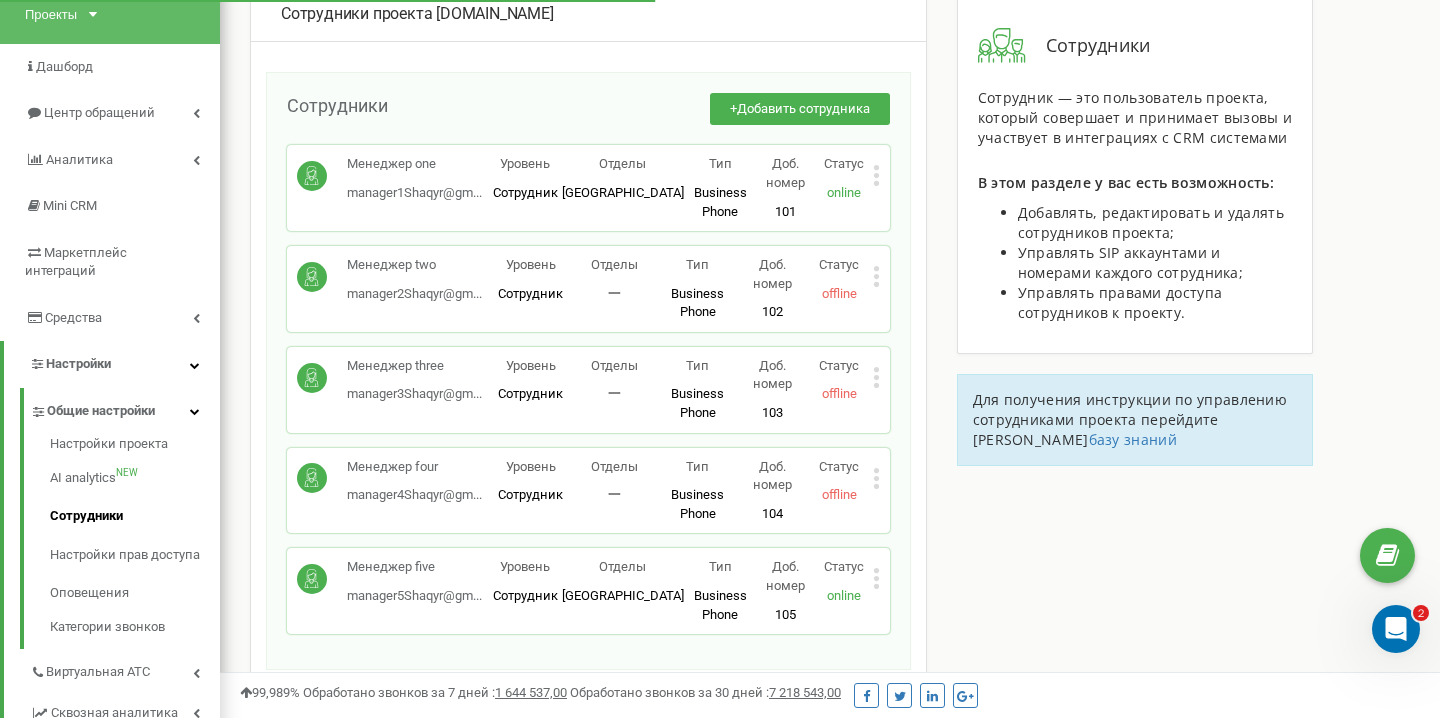 click on "Статус" at bounding box center (844, 567) 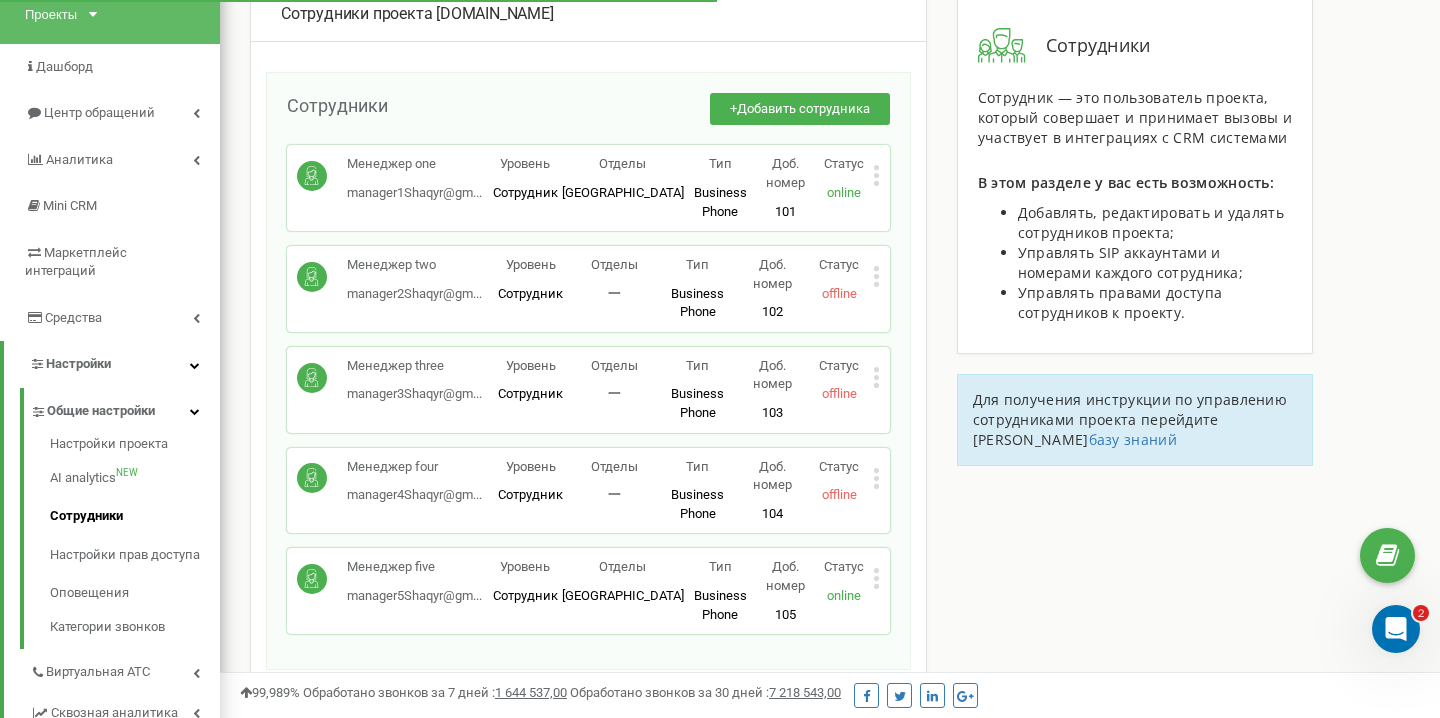 click 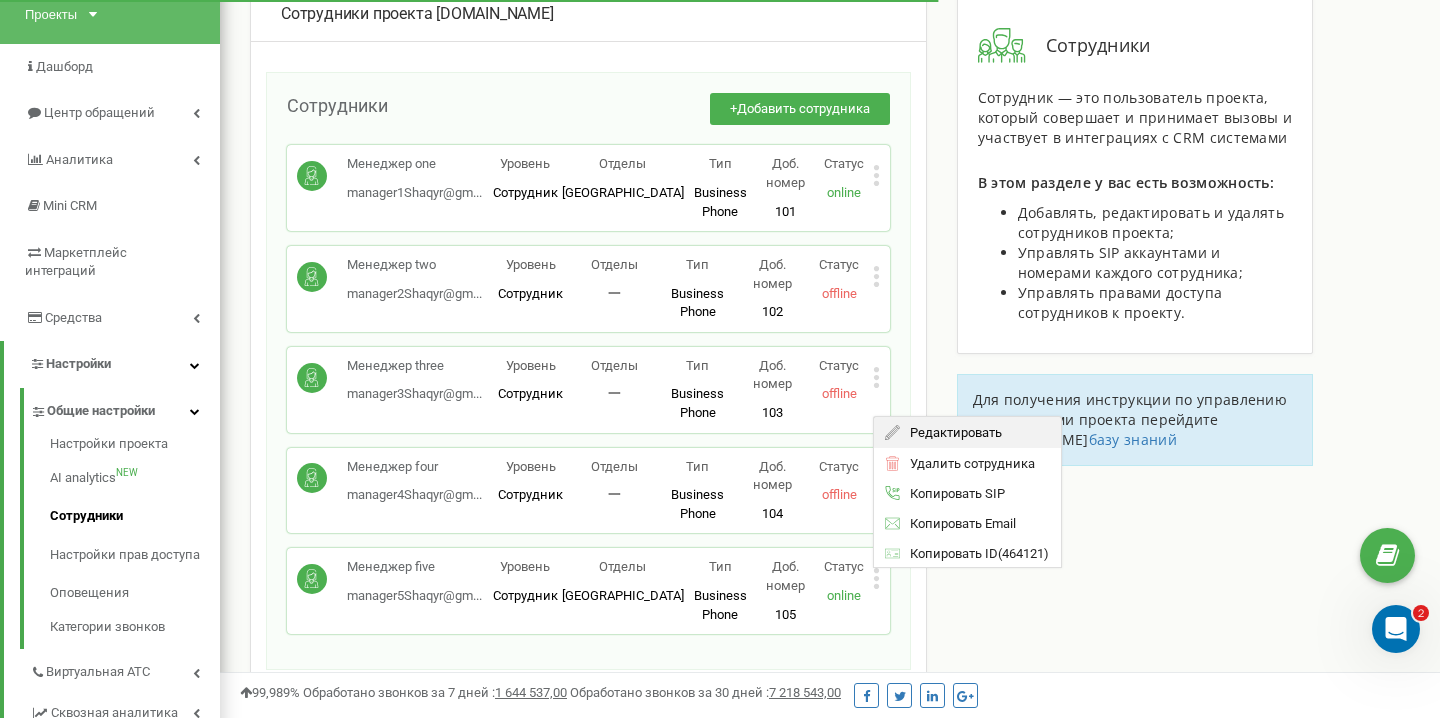 click on "Редактировать" at bounding box center (967, 432) 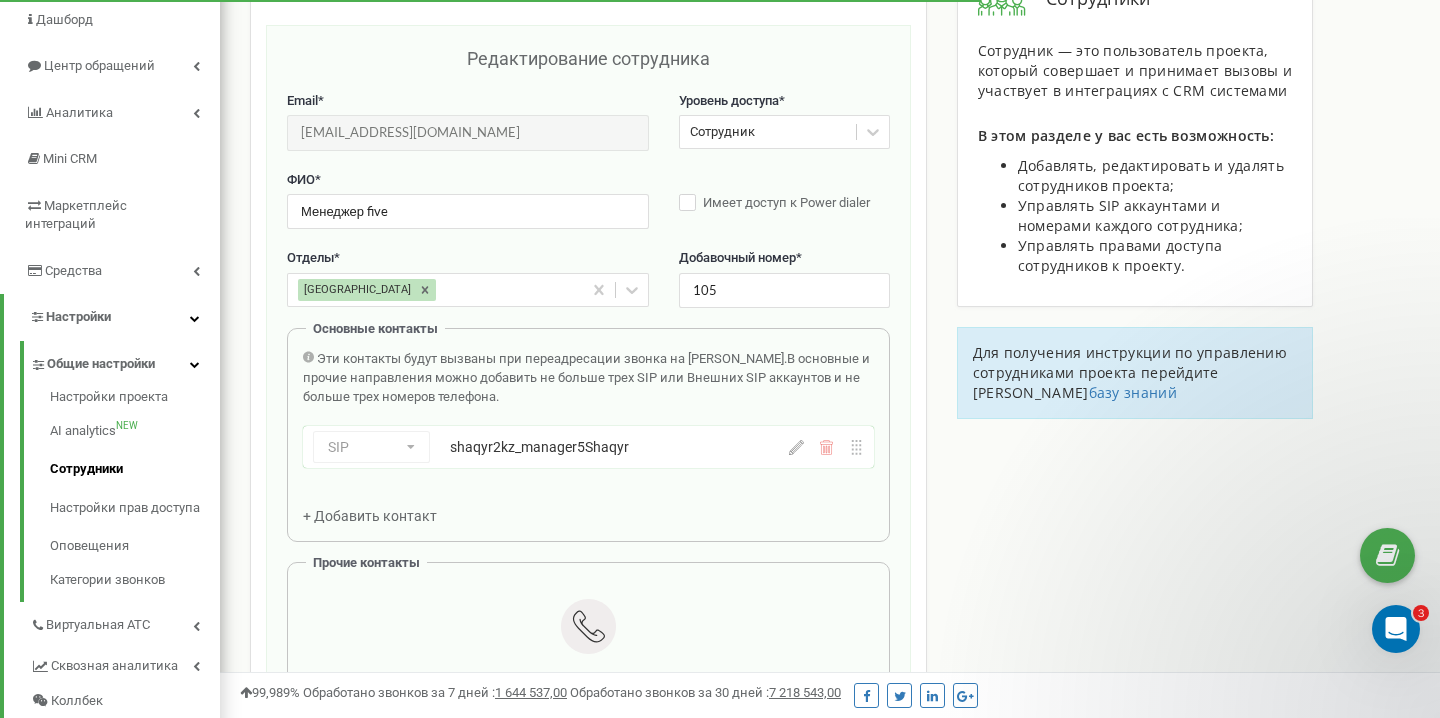 scroll, scrollTop: 200, scrollLeft: 0, axis: vertical 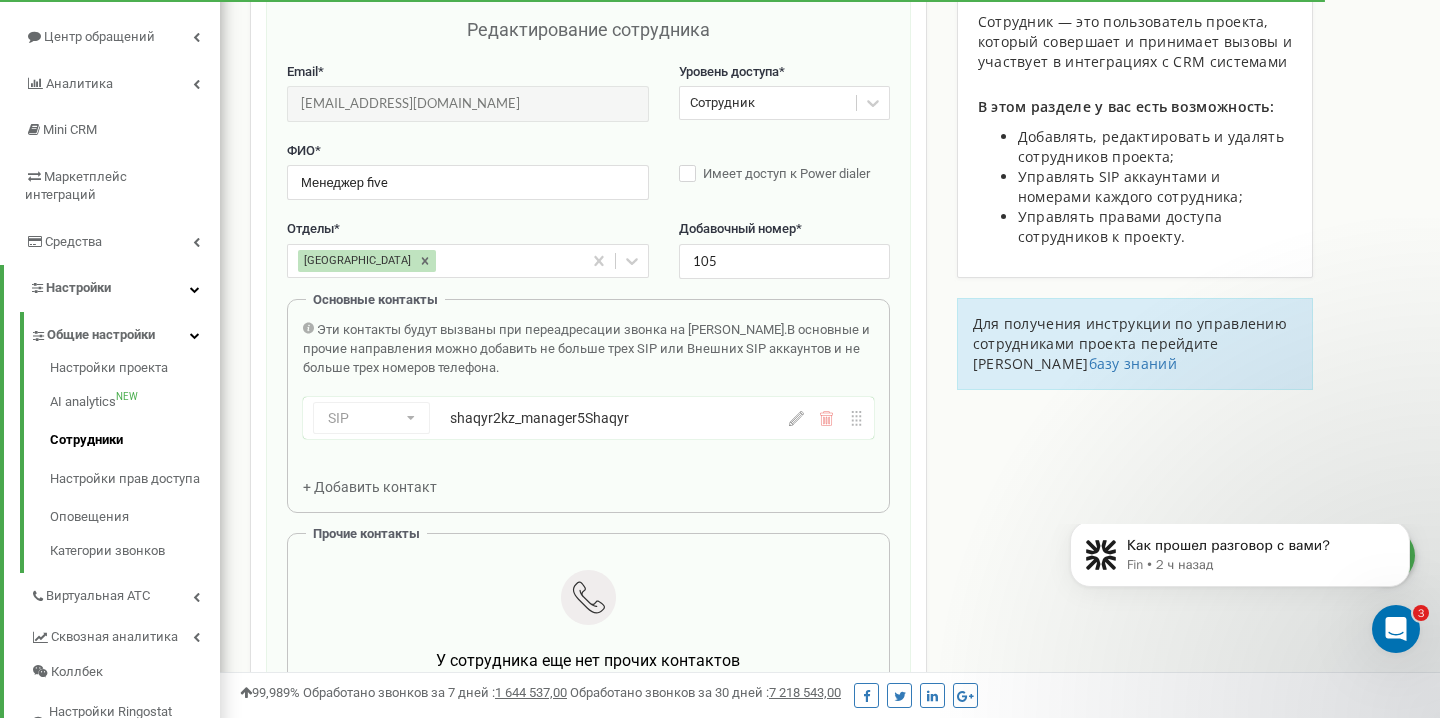click on "+ Добавить контакт" at bounding box center (370, 487) 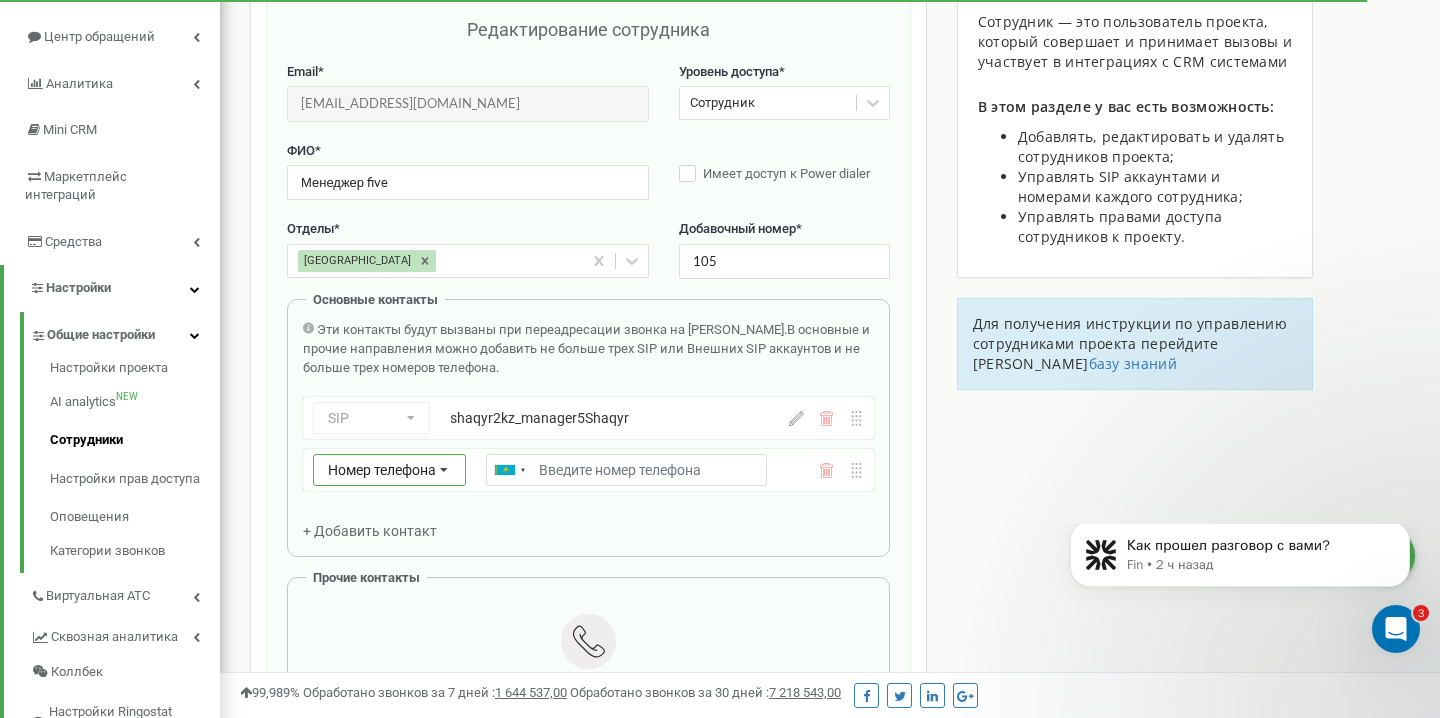 click on "Номер телефона" at bounding box center [382, 470] 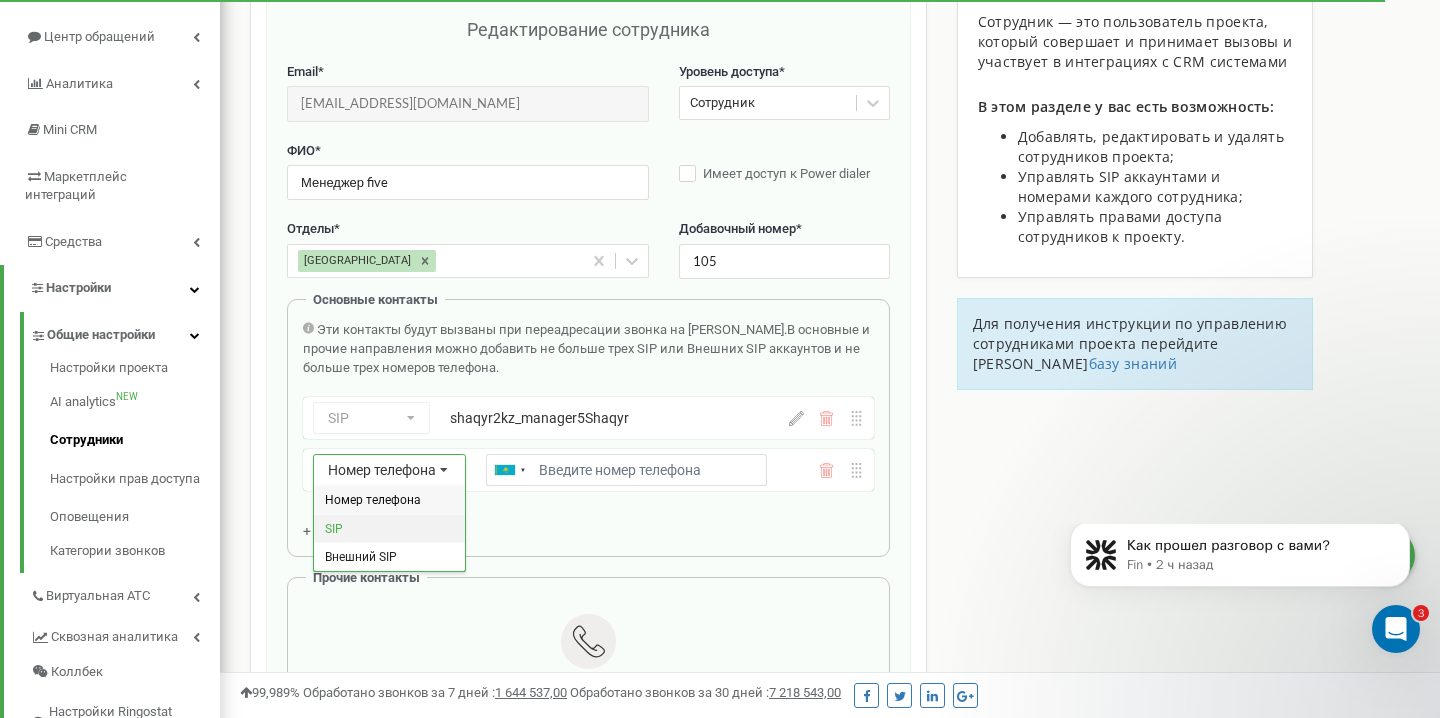click on "SIP" at bounding box center [389, 528] 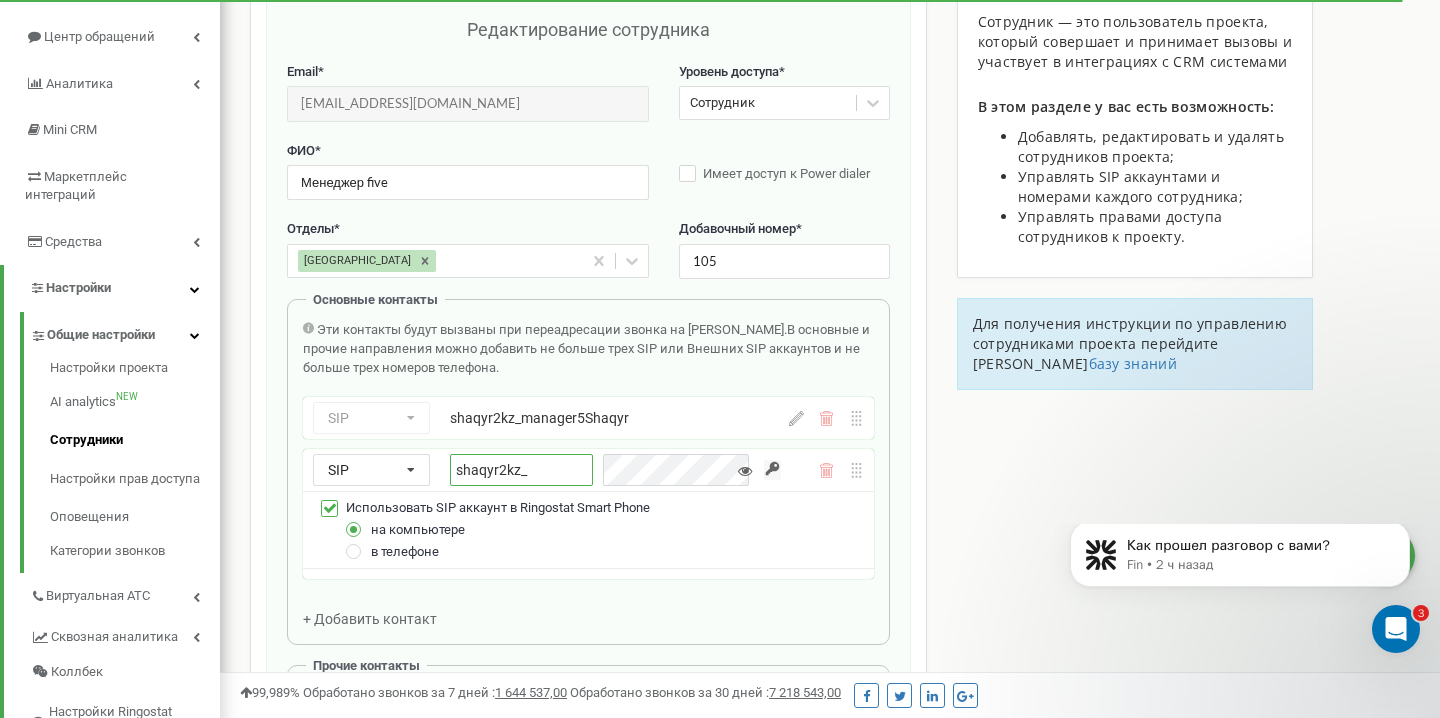 click on "shaqyr2kz_" at bounding box center [521, 470] 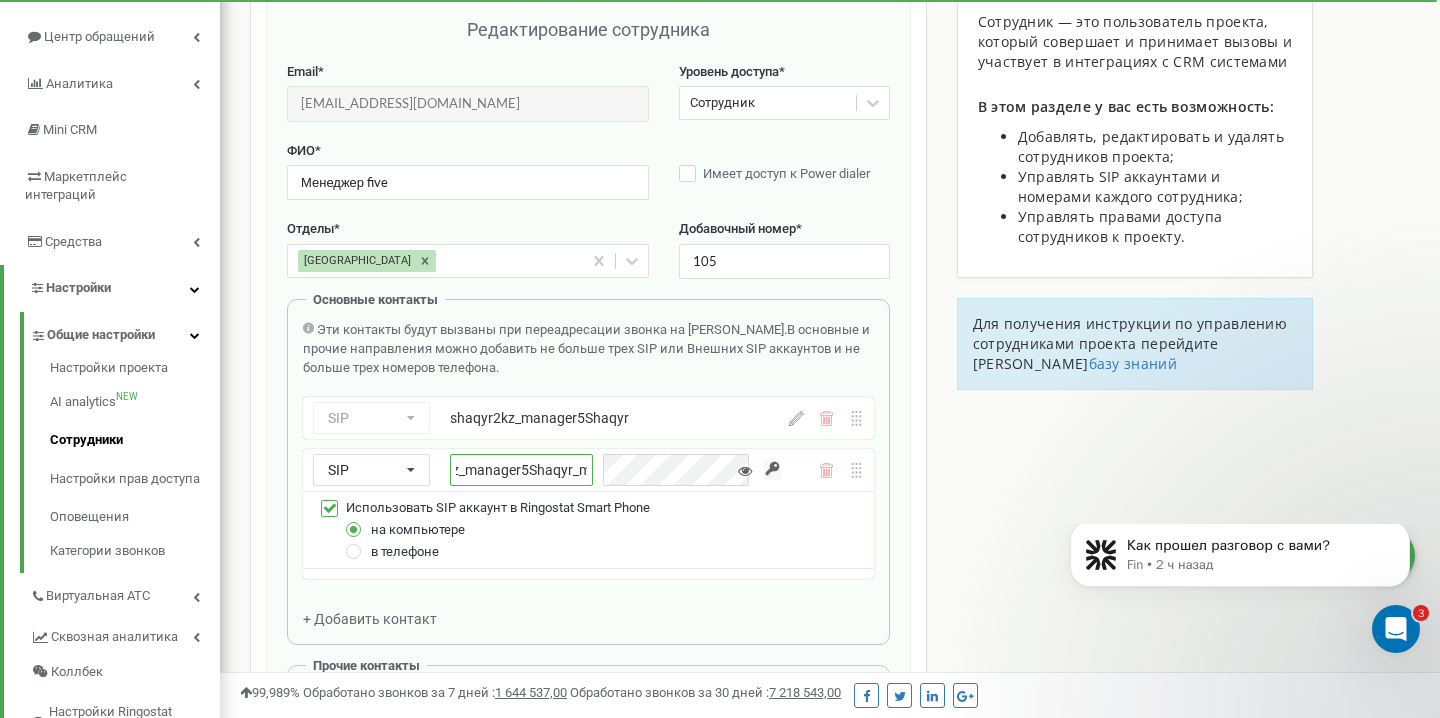 scroll, scrollTop: 0, scrollLeft: 70, axis: horizontal 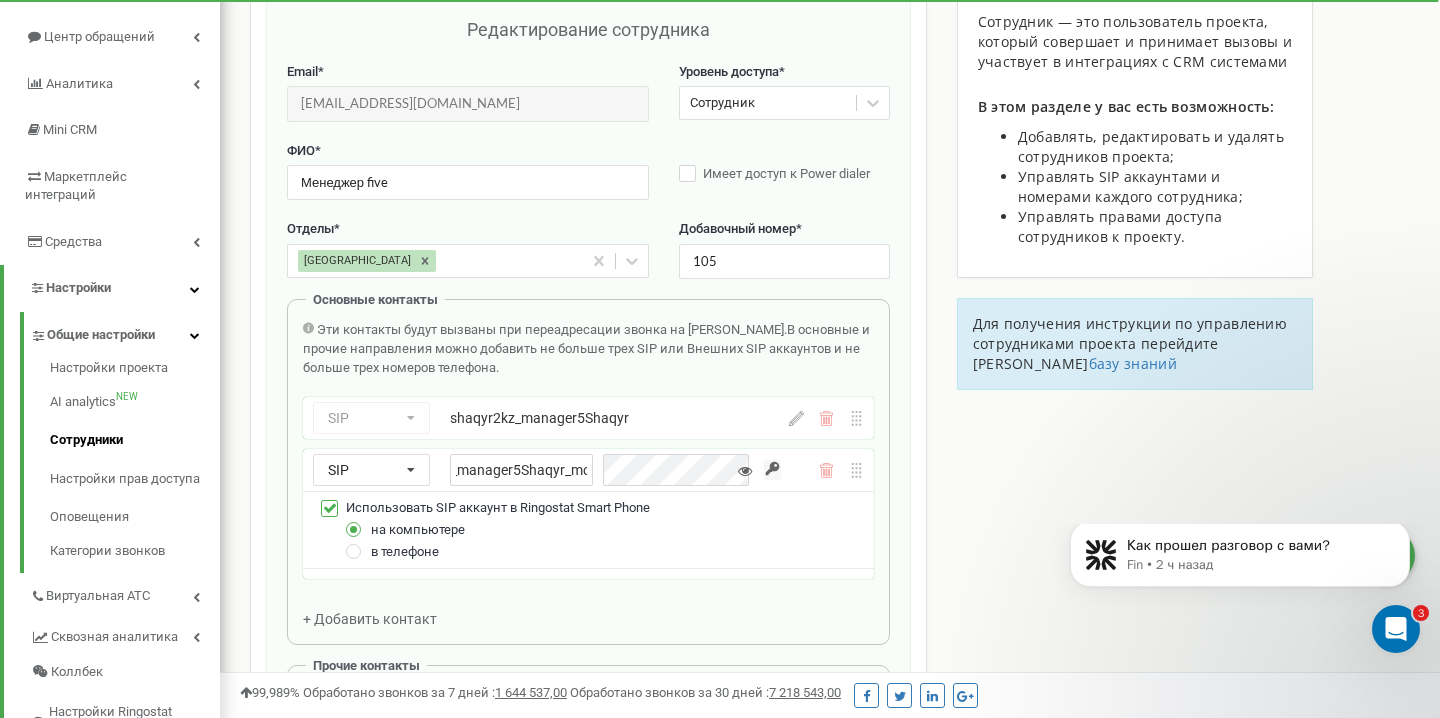 type on "shaqyr2kz_manager5Shaqyr_mob" 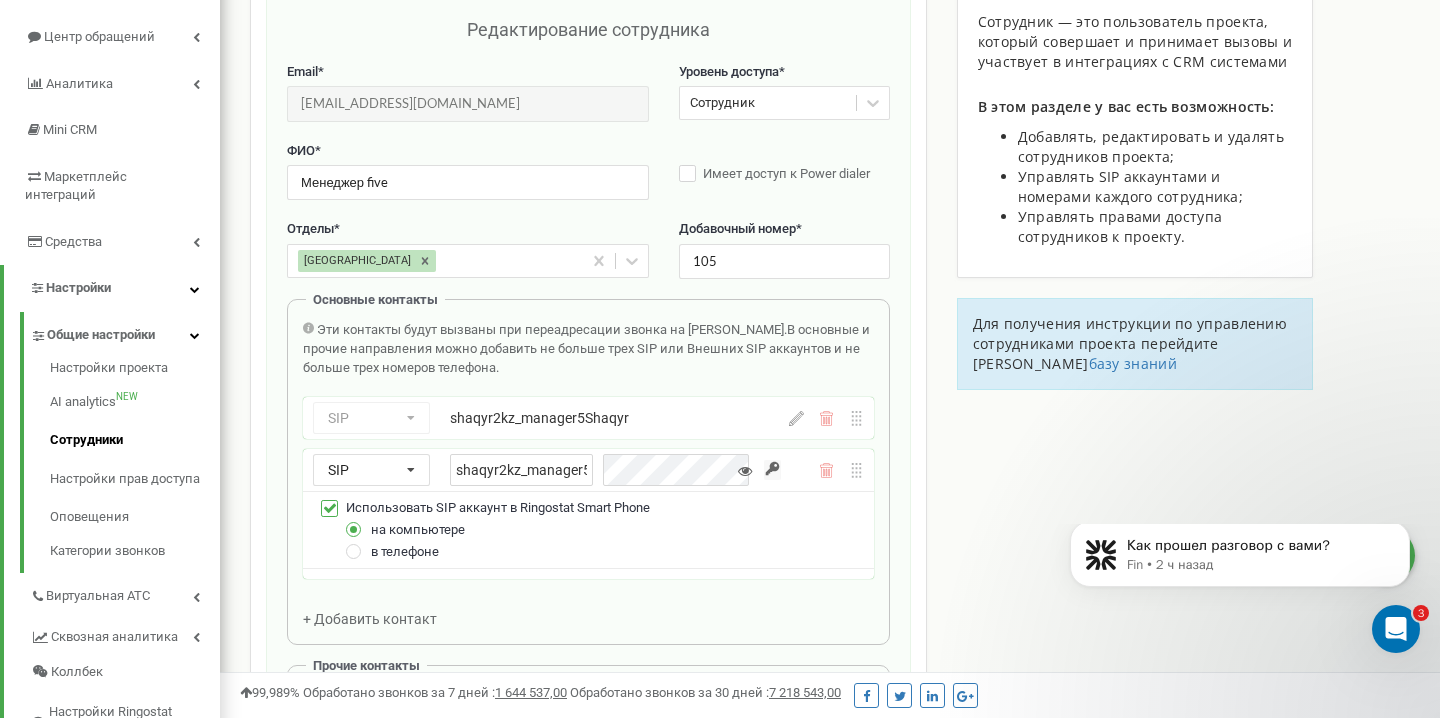 click at bounding box center [745, 471] 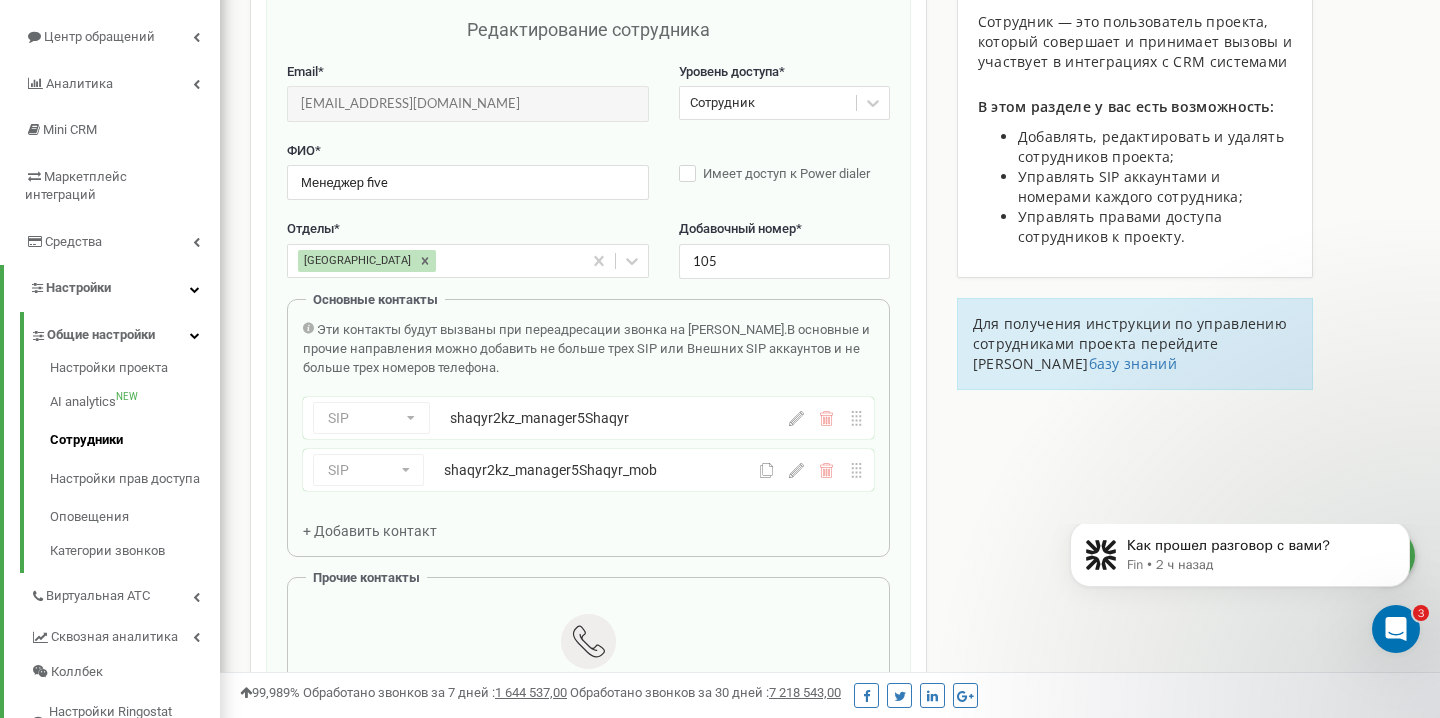 click 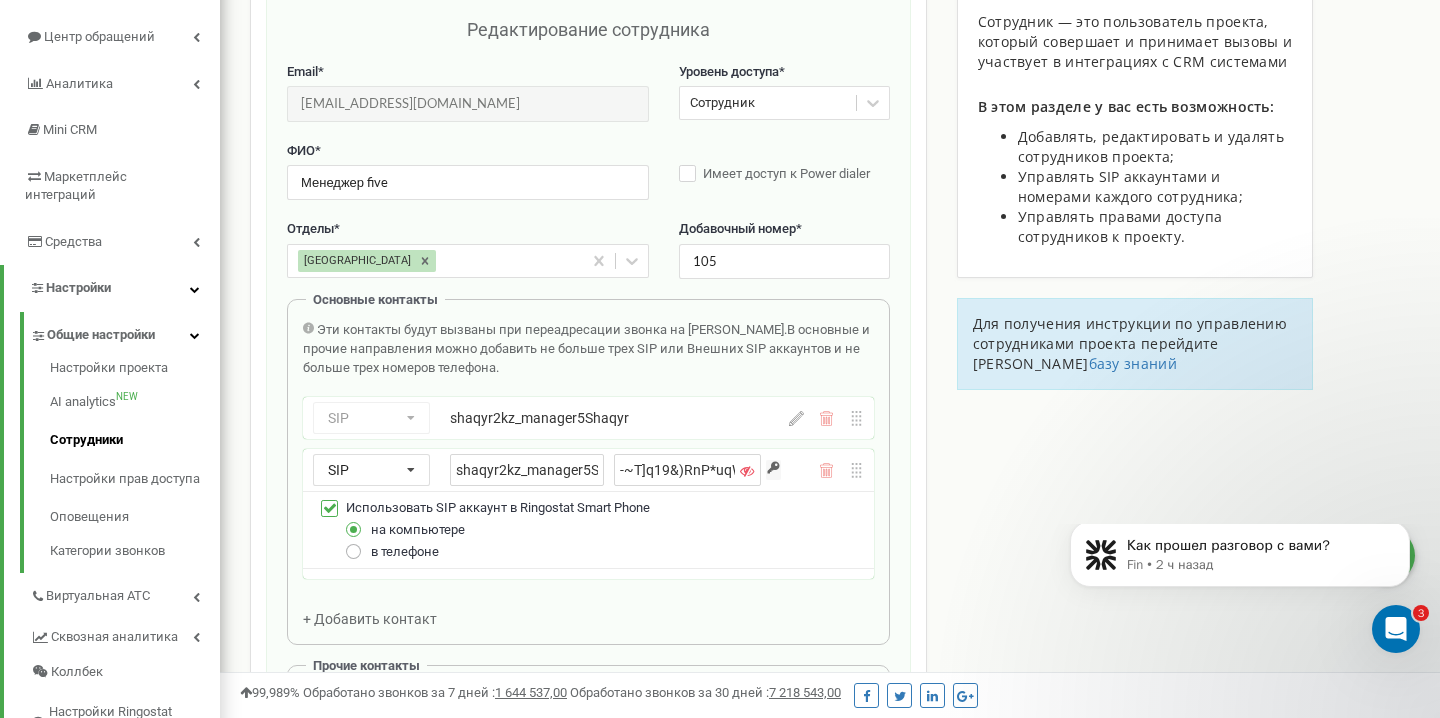click at bounding box center [354, 543] 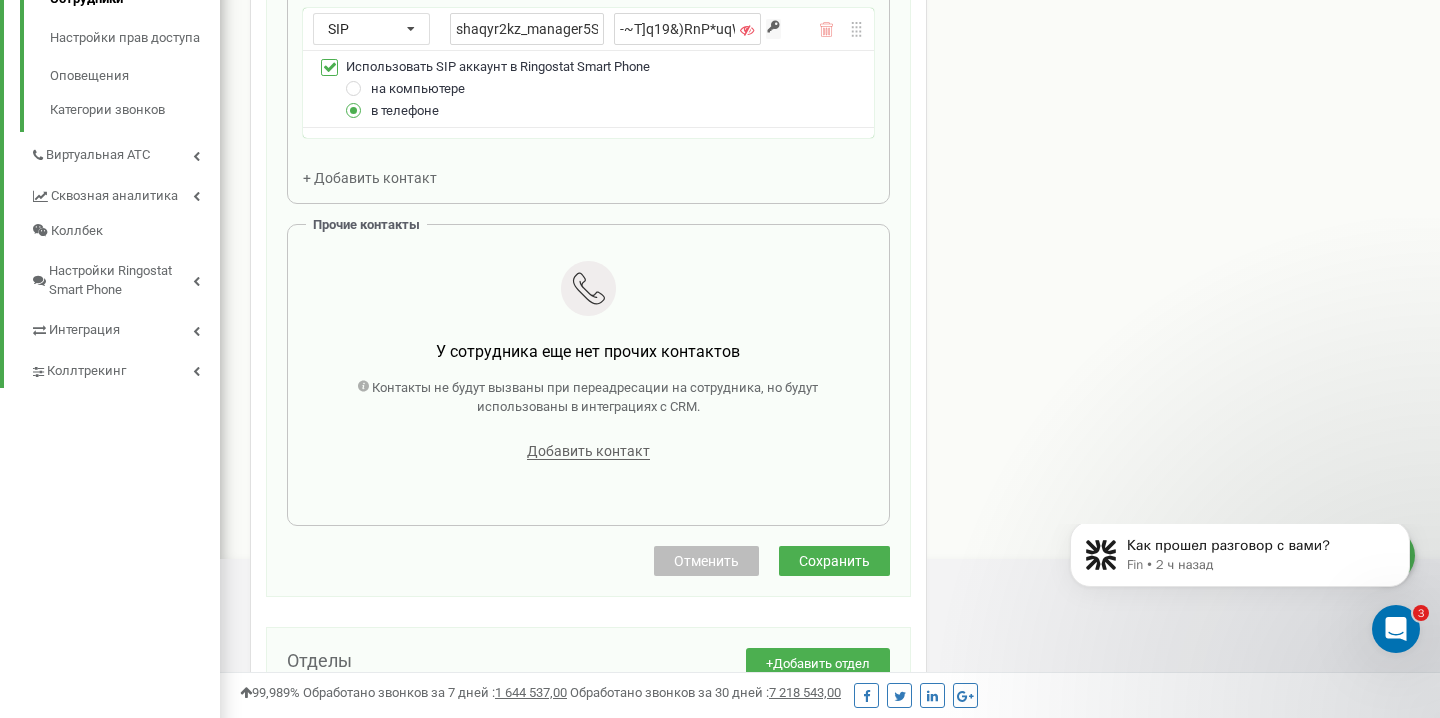 scroll, scrollTop: 742, scrollLeft: 0, axis: vertical 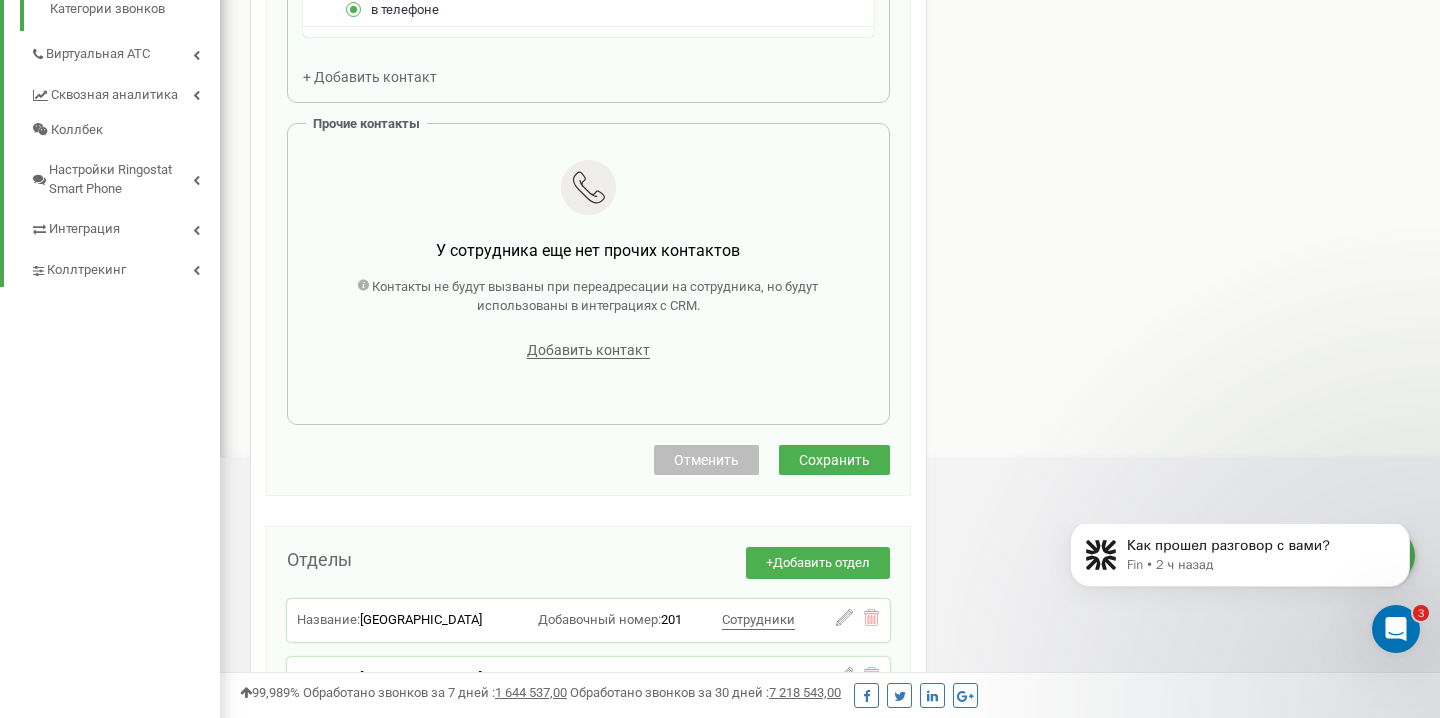 click on "Сохранить" at bounding box center (834, 460) 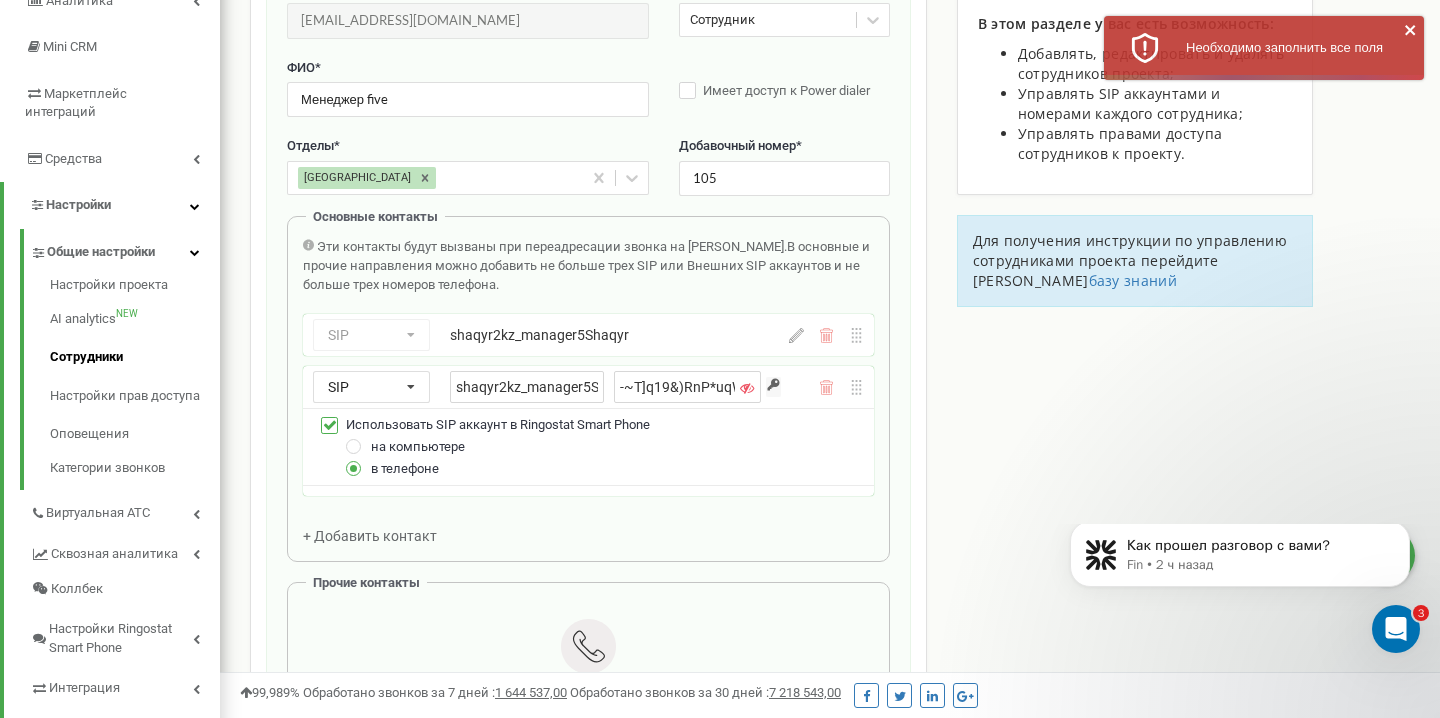 scroll, scrollTop: 0, scrollLeft: 0, axis: both 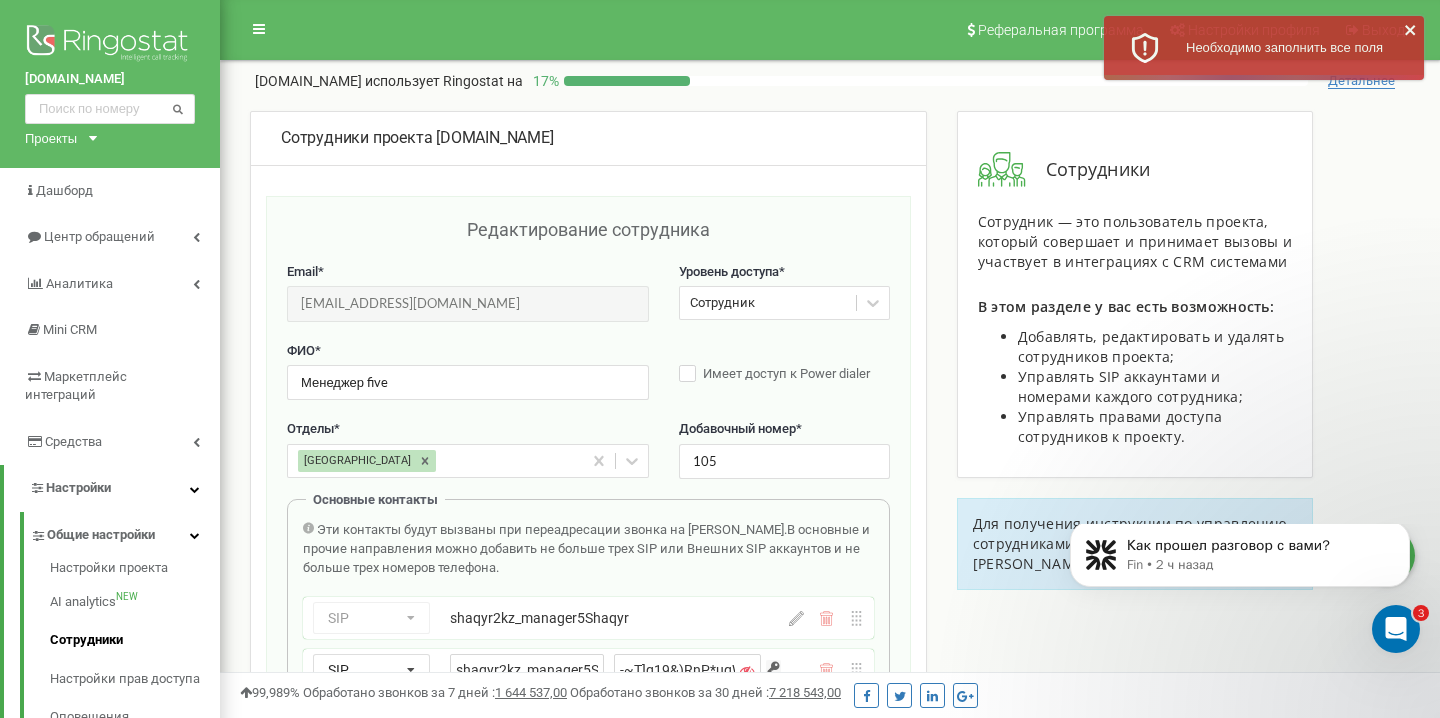 type 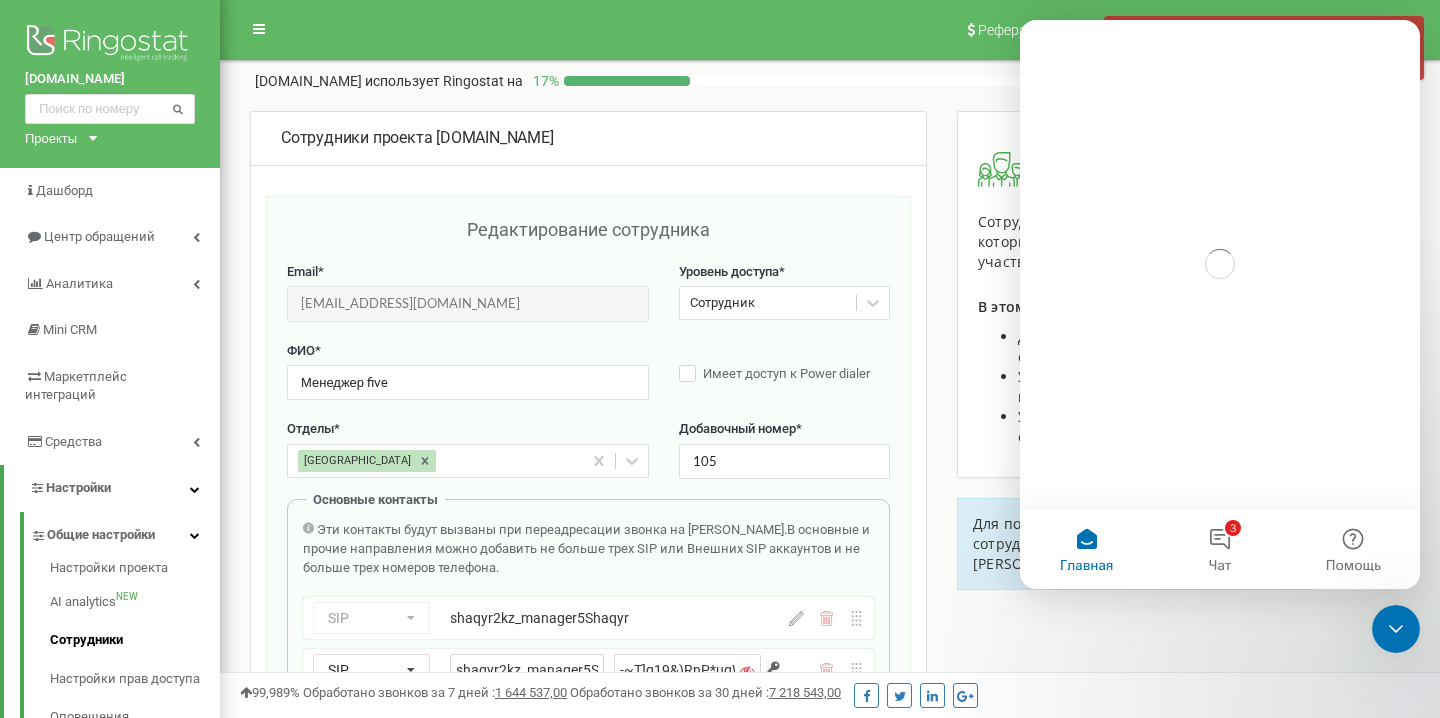 scroll, scrollTop: 0, scrollLeft: 0, axis: both 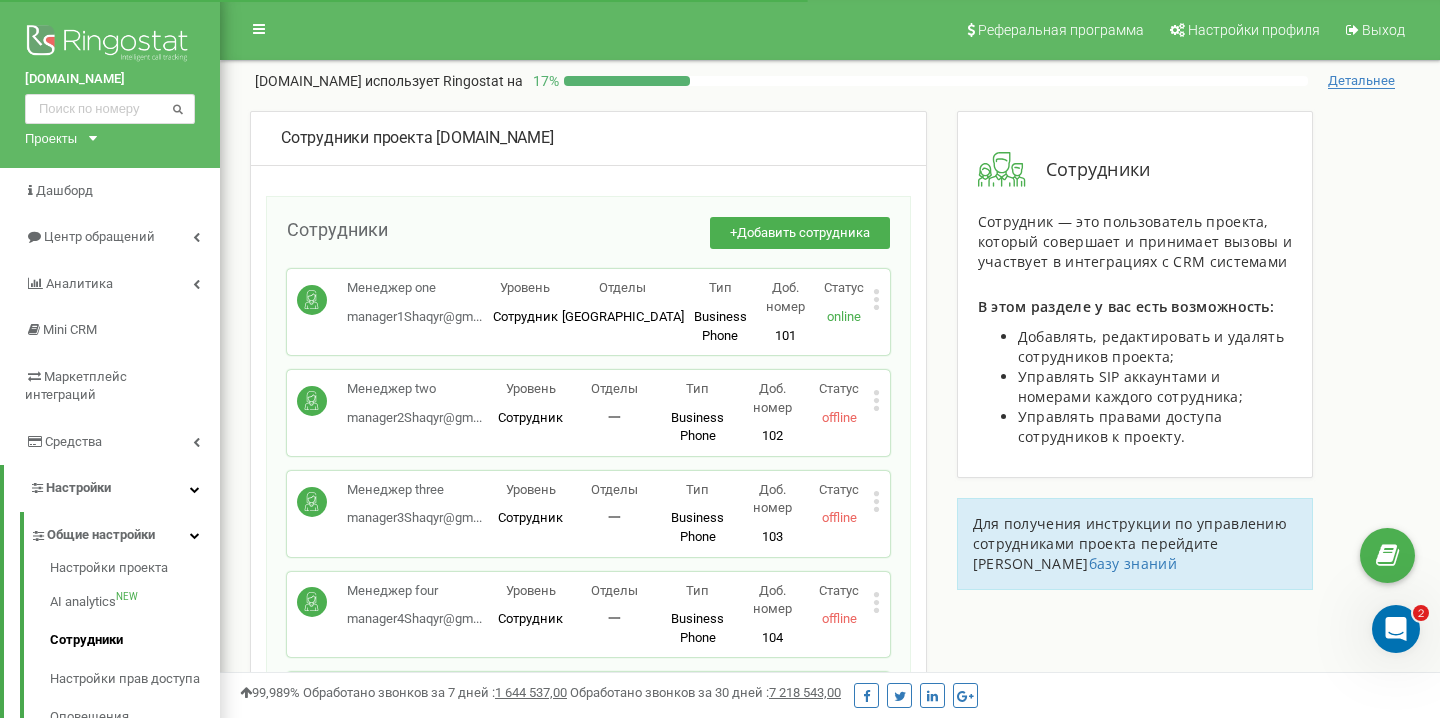 click at bounding box center (1396, 629) 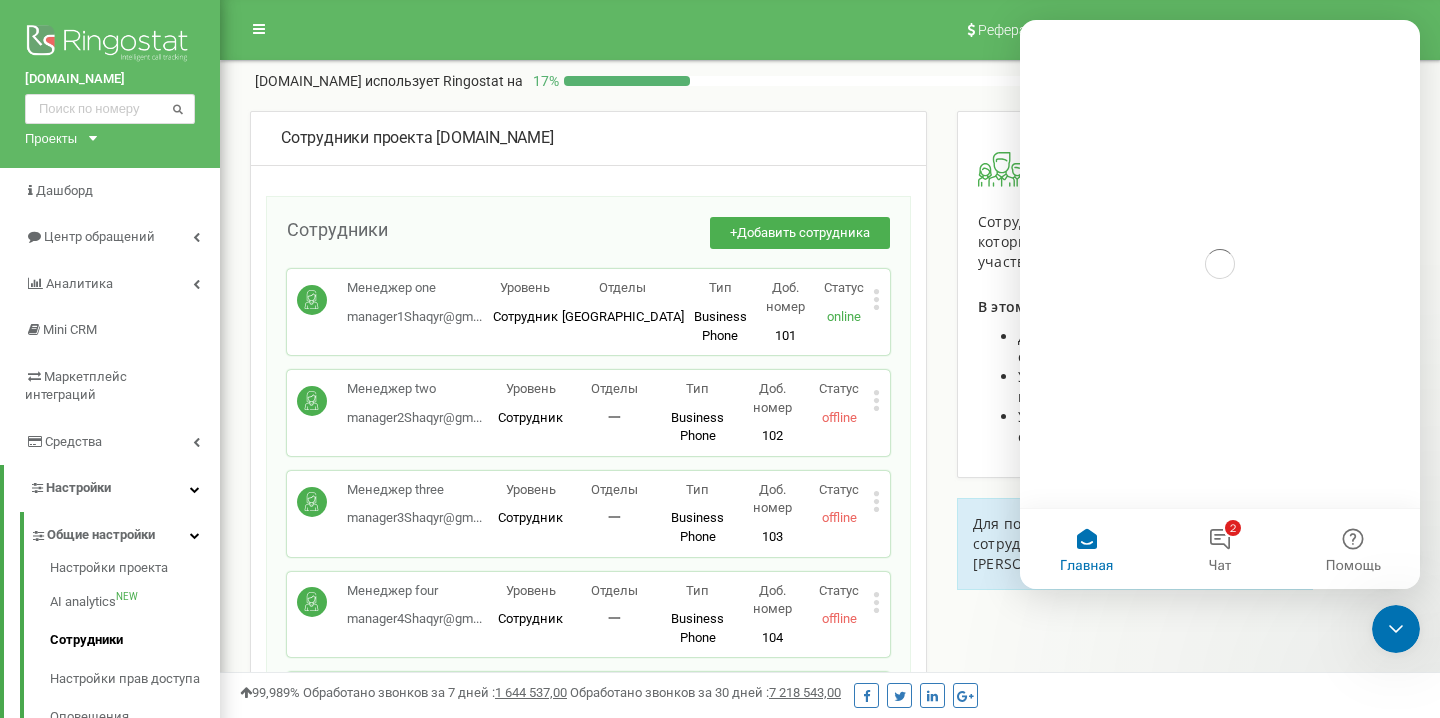 scroll, scrollTop: 0, scrollLeft: 0, axis: both 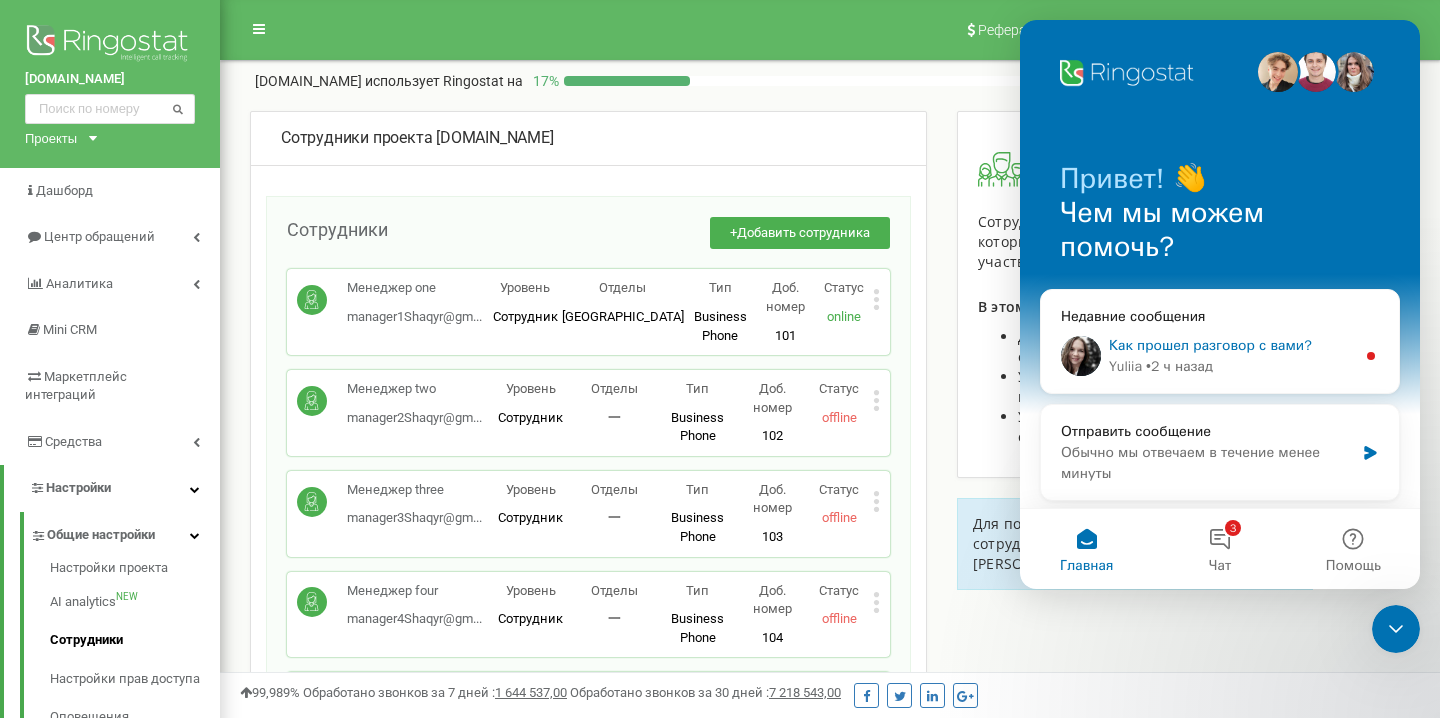 click on "•  2 ч назад" at bounding box center (1179, 366) 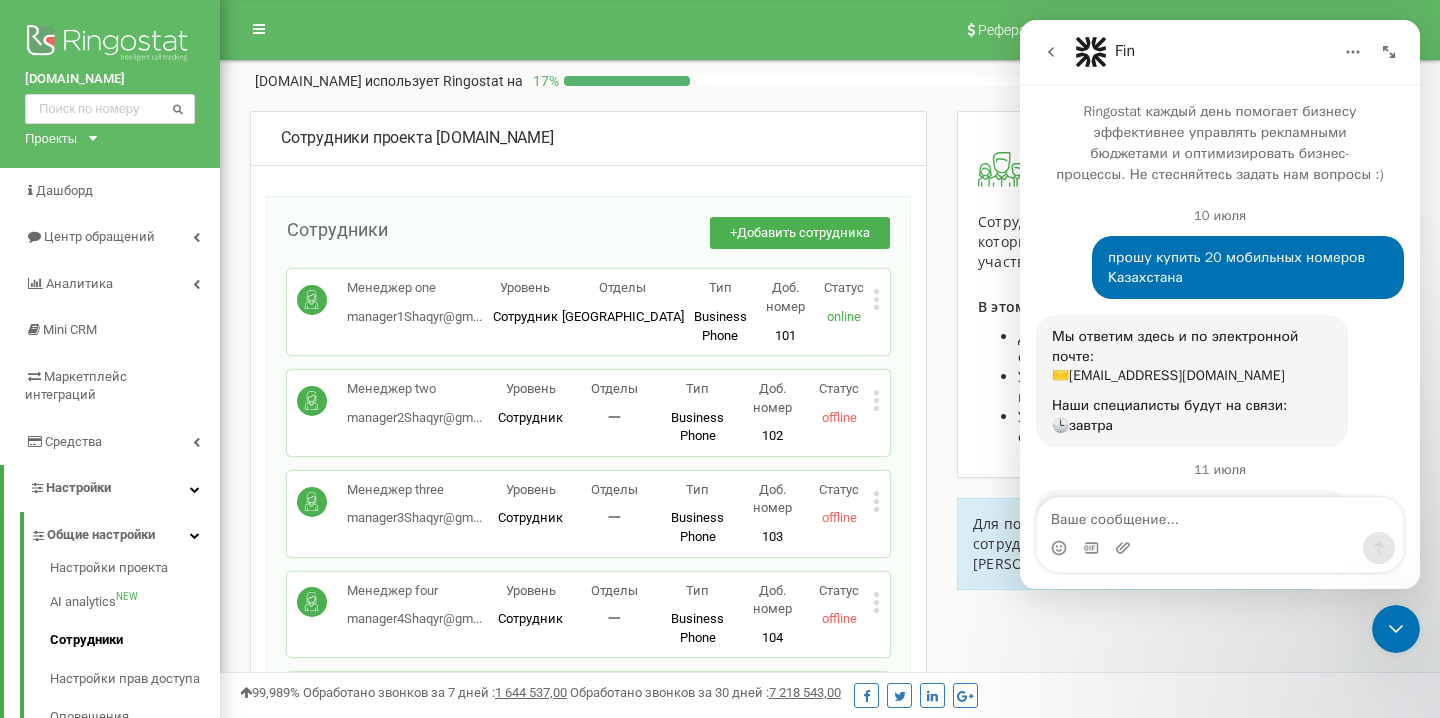 scroll, scrollTop: 3, scrollLeft: 0, axis: vertical 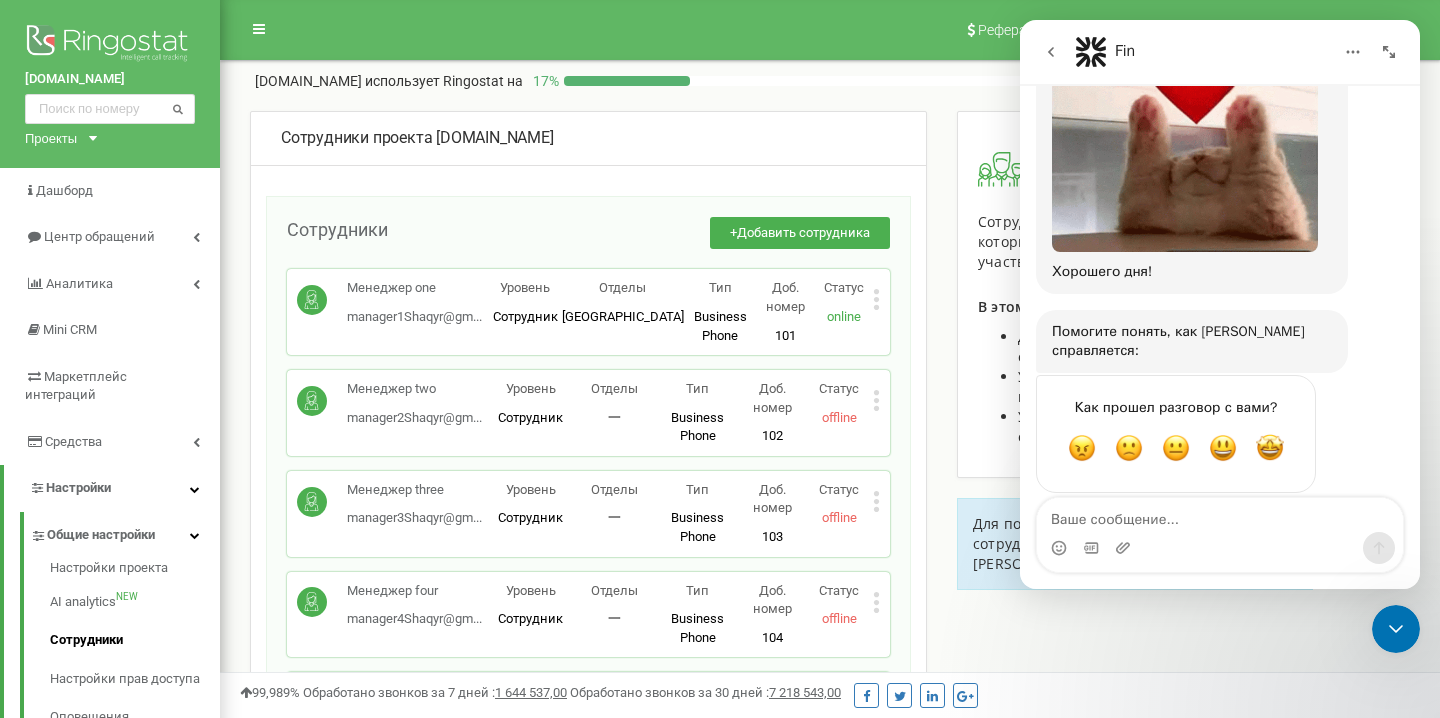 click at bounding box center [1220, 548] 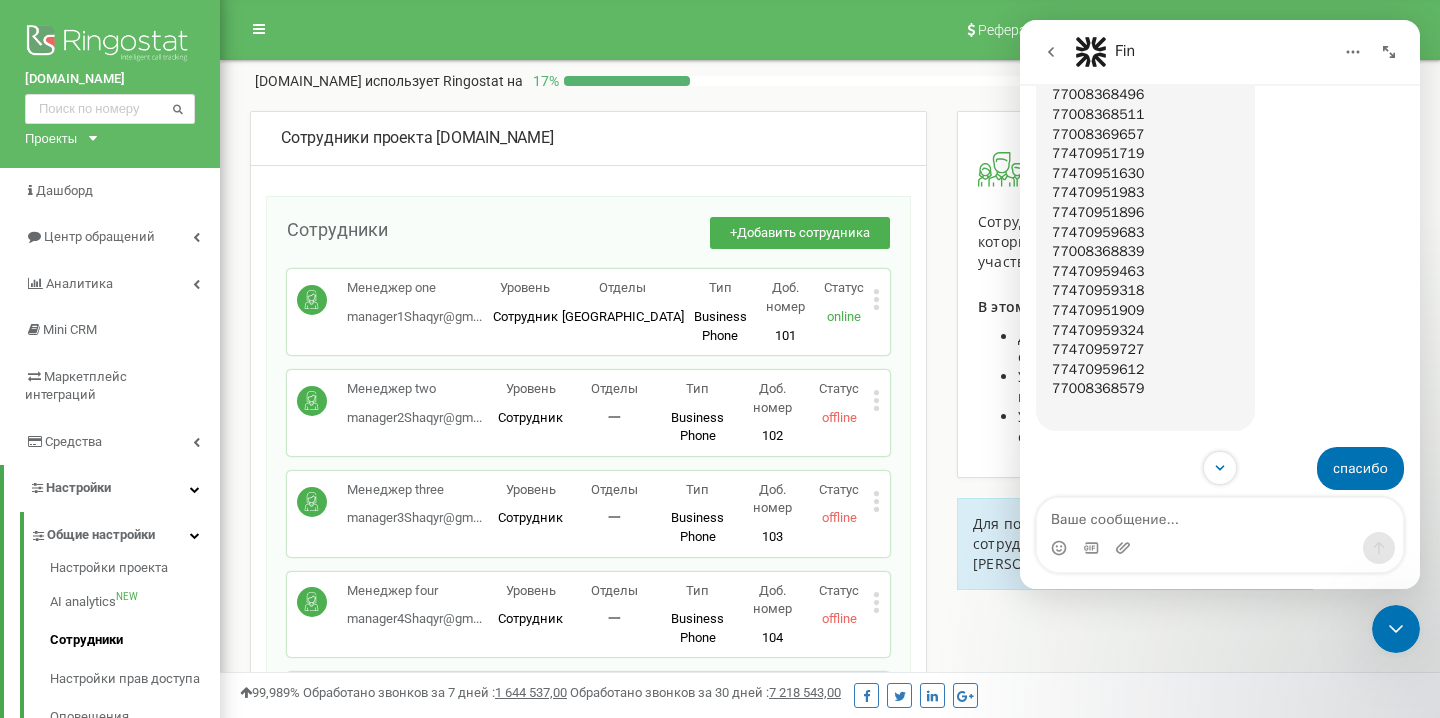 scroll, scrollTop: 1991, scrollLeft: 0, axis: vertical 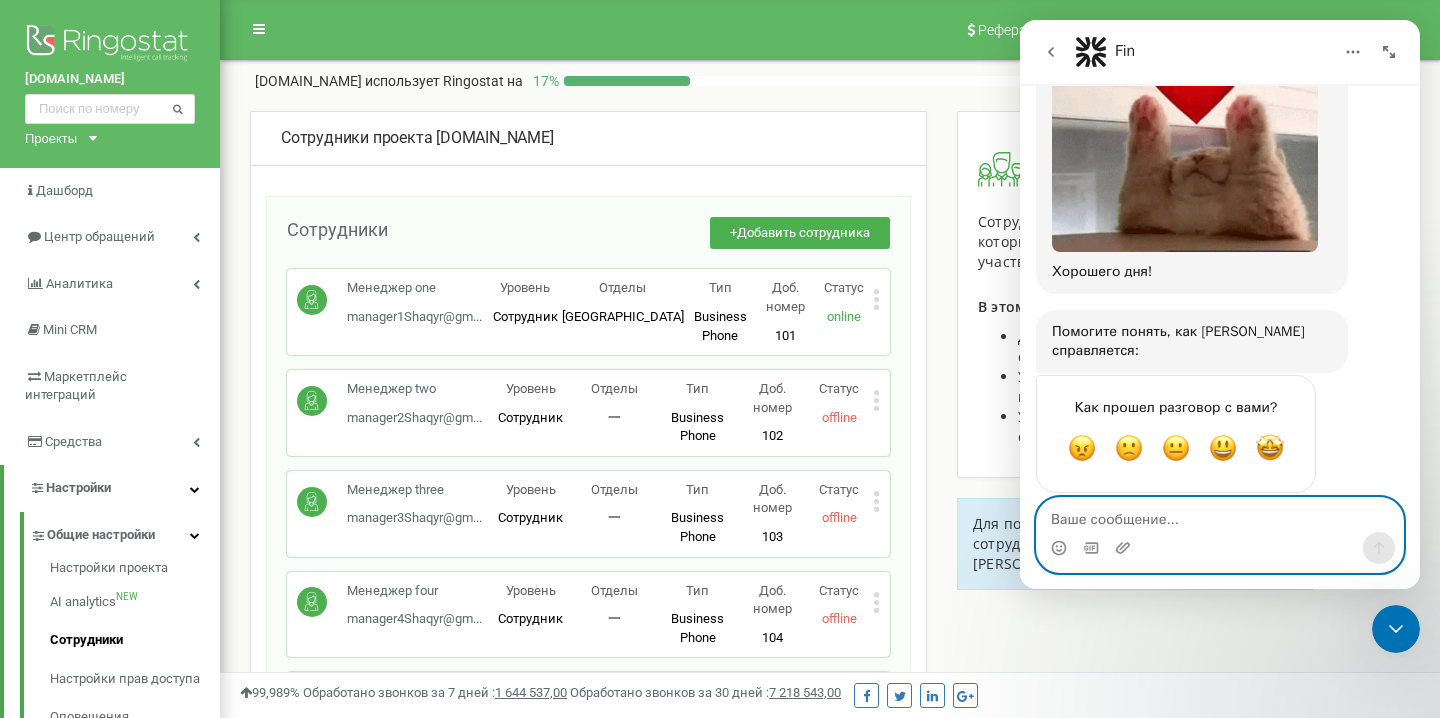 click at bounding box center [1220, 515] 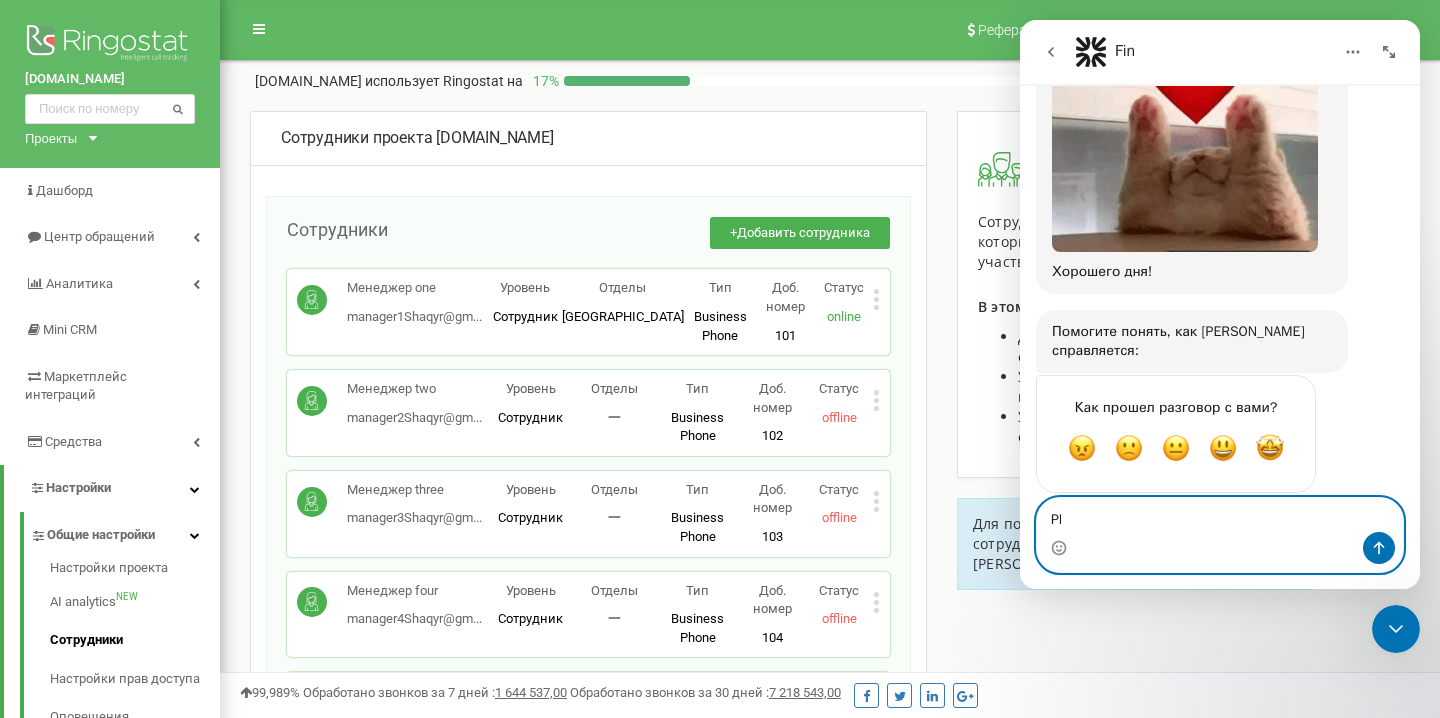 type on "P" 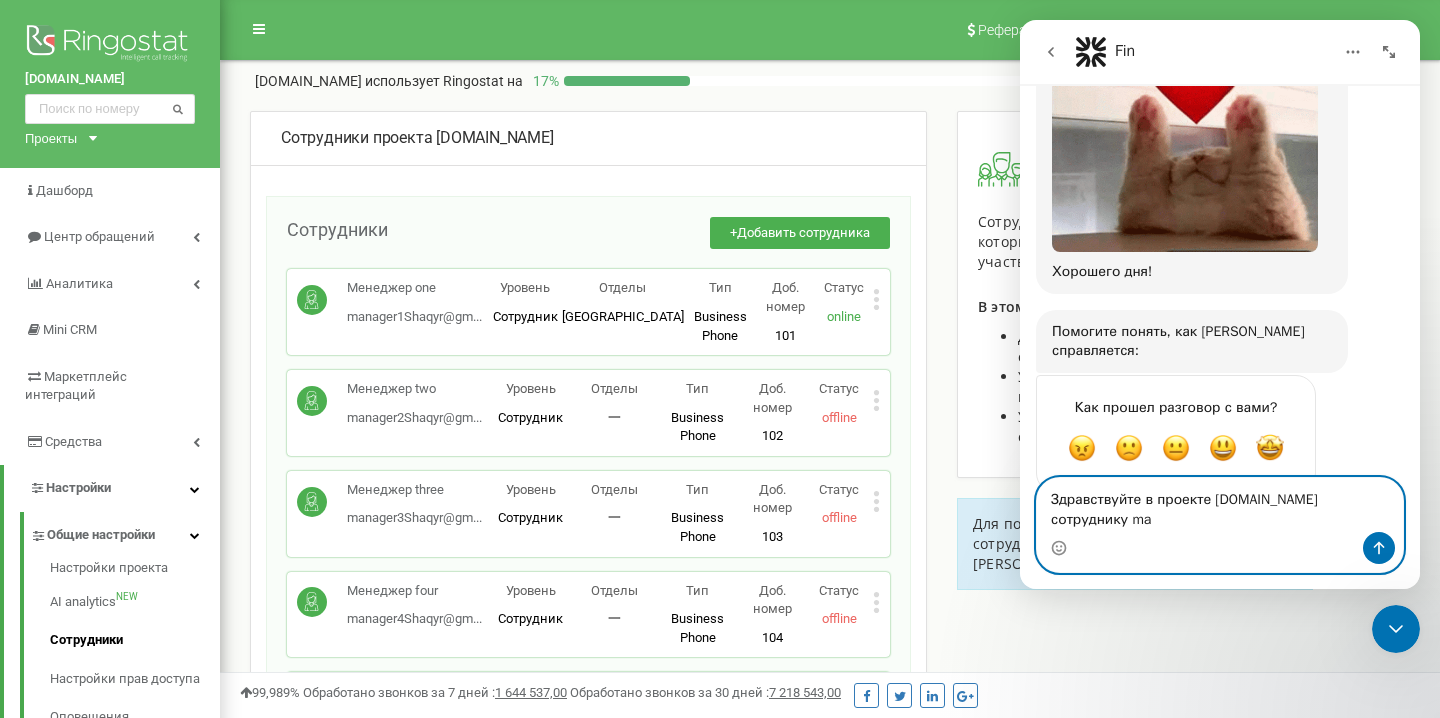 scroll, scrollTop: 2011, scrollLeft: 0, axis: vertical 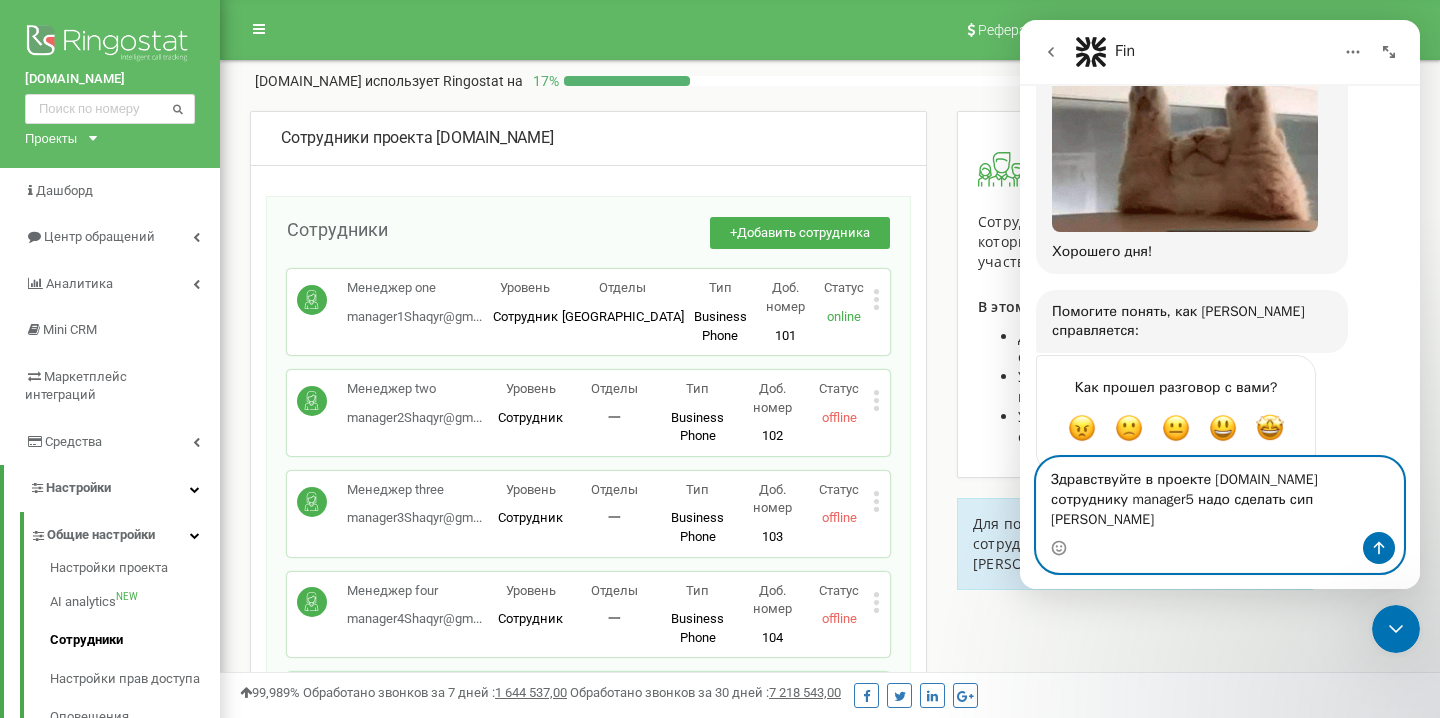 type on "Здравствуйте в проекте [DOMAIN_NAME]  сотруднику manager5 надо сделать сип линию" 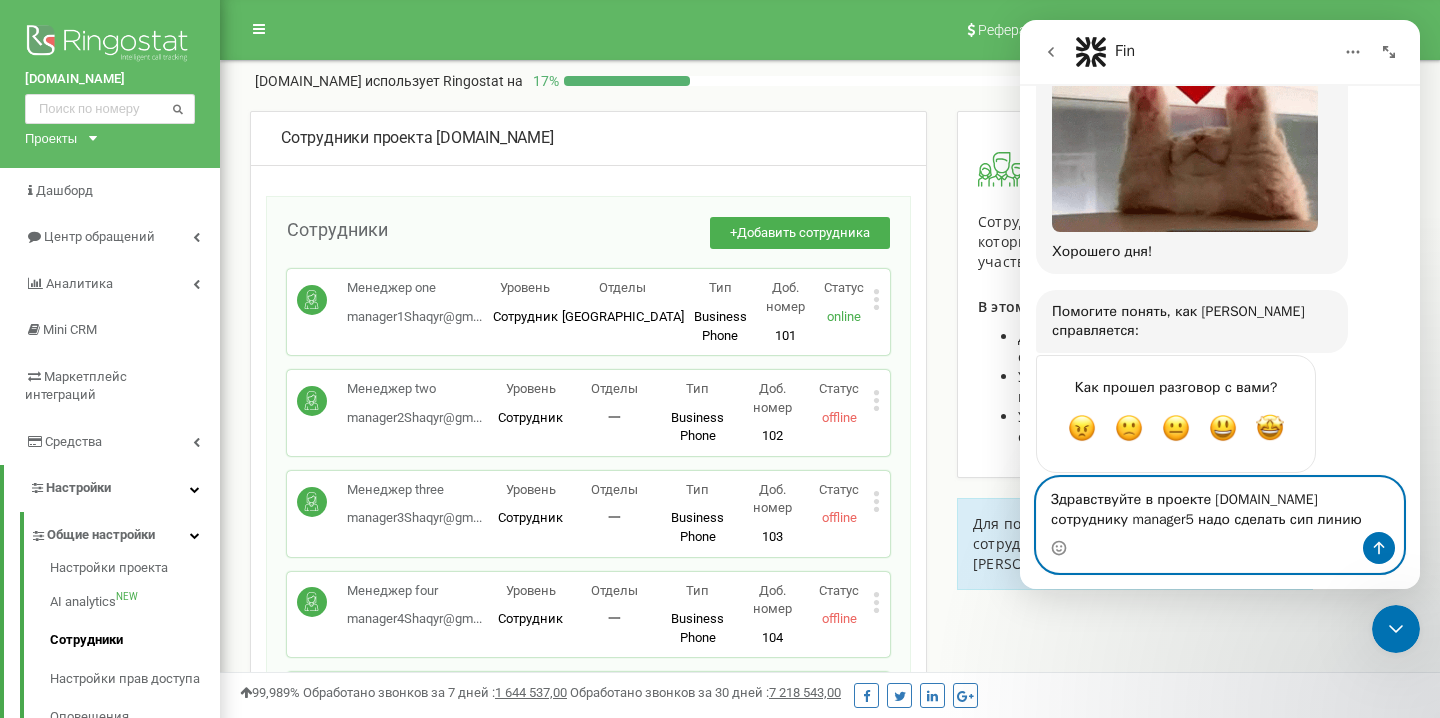 type 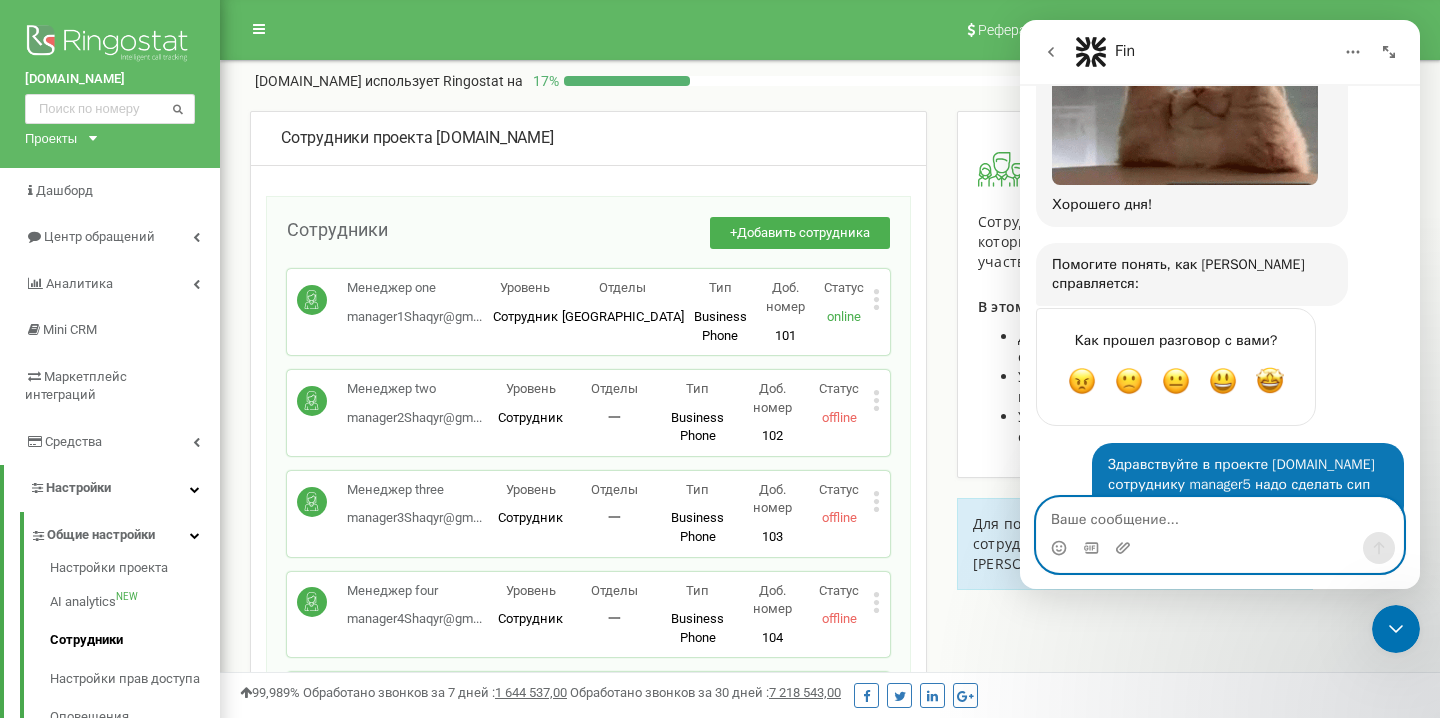 scroll, scrollTop: 2090, scrollLeft: 0, axis: vertical 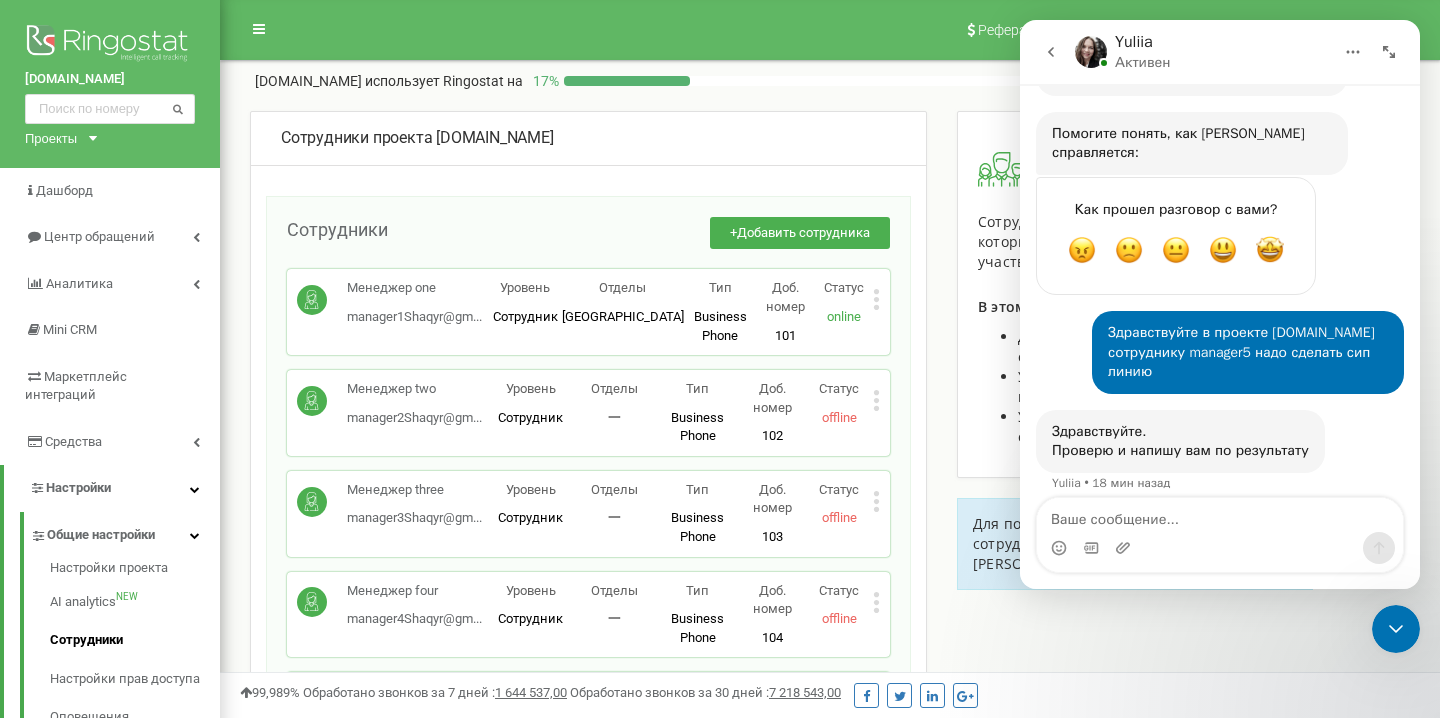 click 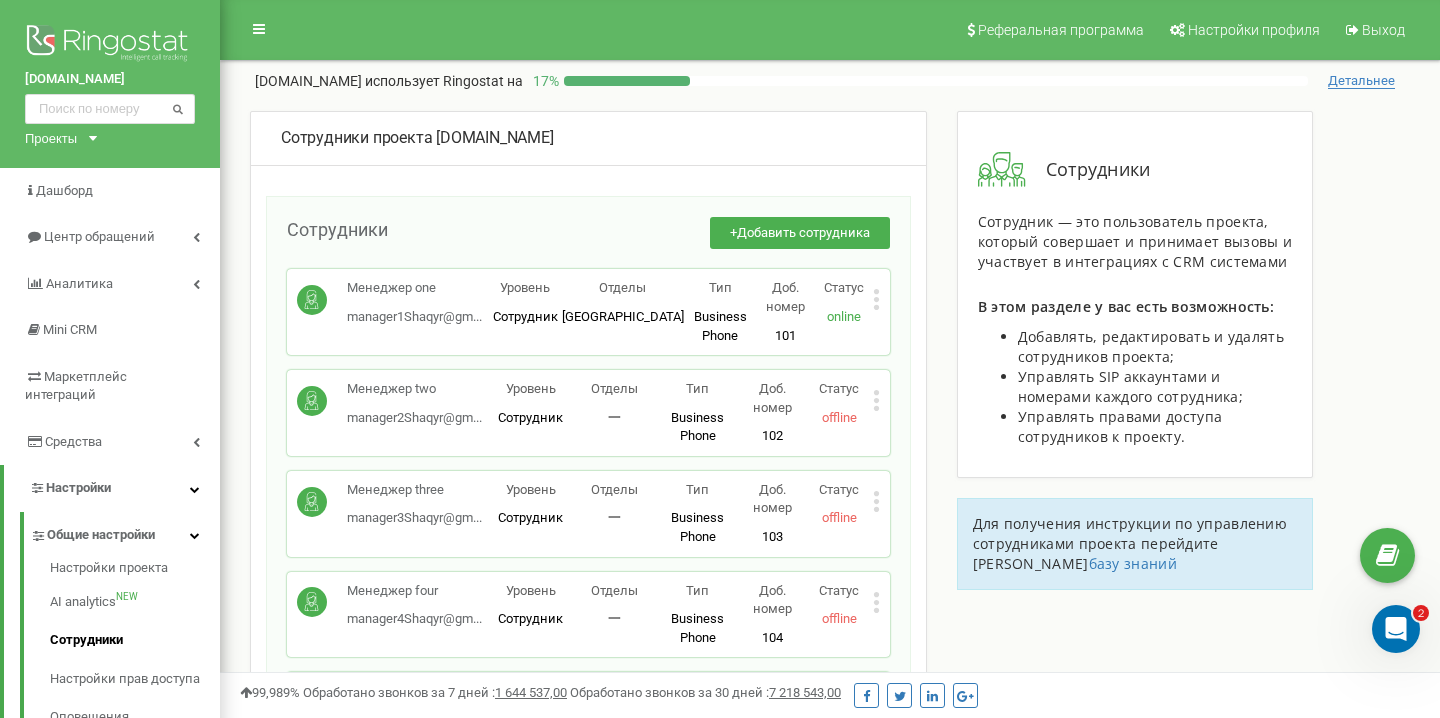 scroll, scrollTop: 0, scrollLeft: 0, axis: both 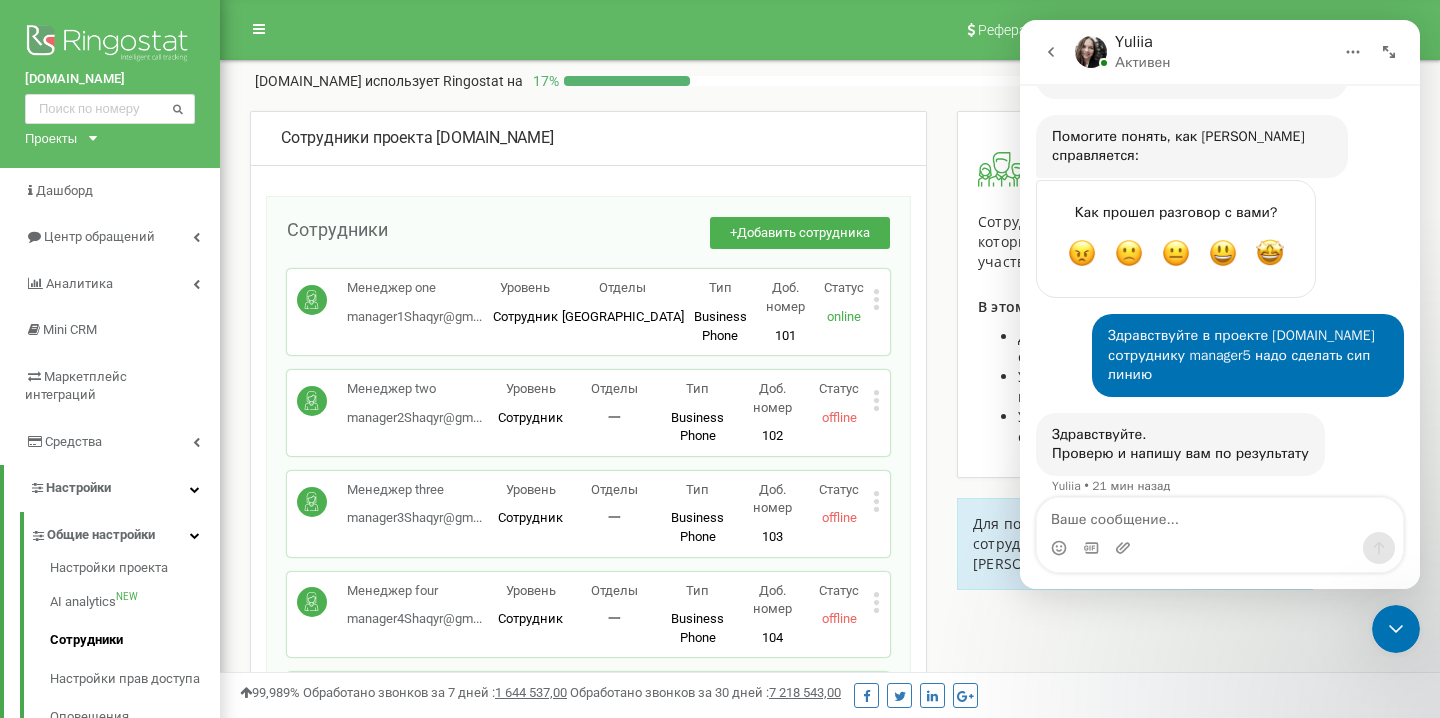 click at bounding box center [1396, 629] 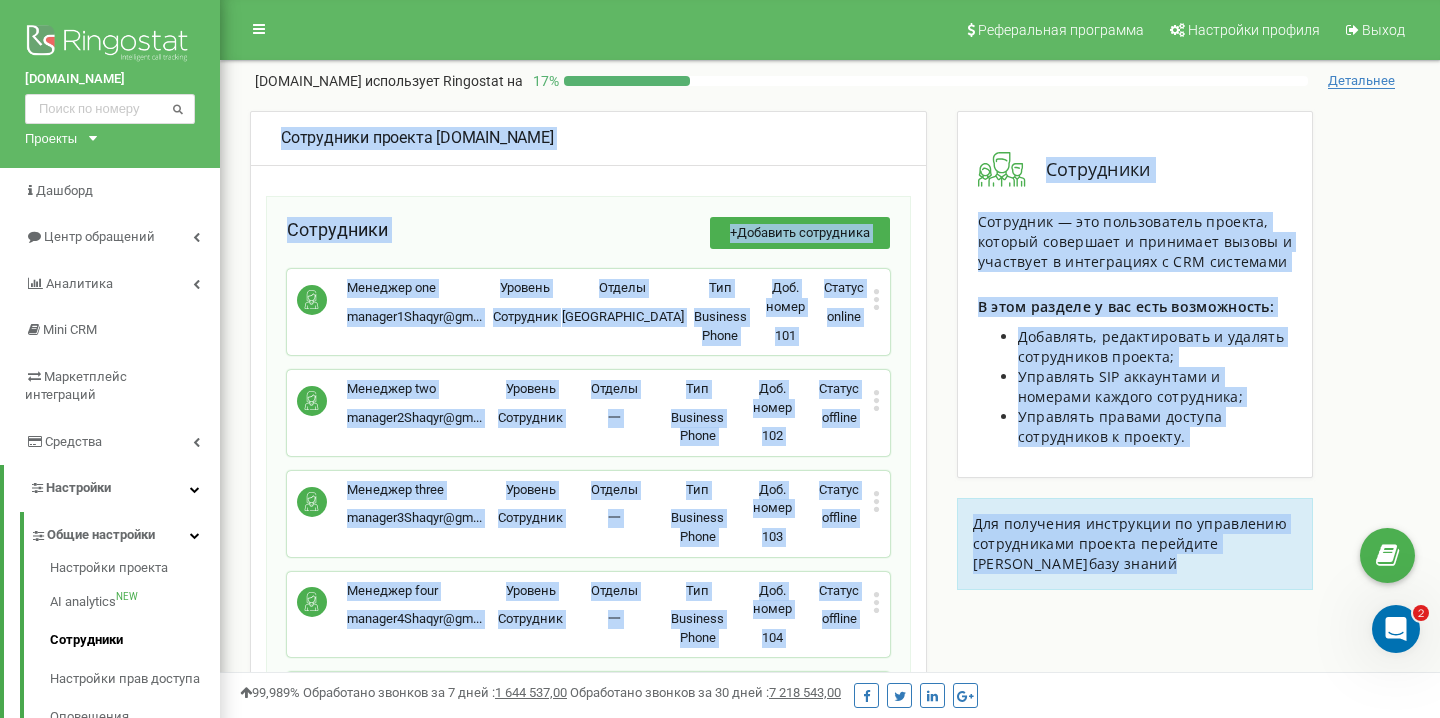 drag, startPoint x: 1119, startPoint y: 568, endPoint x: 906, endPoint y: 118, distance: 497.86444 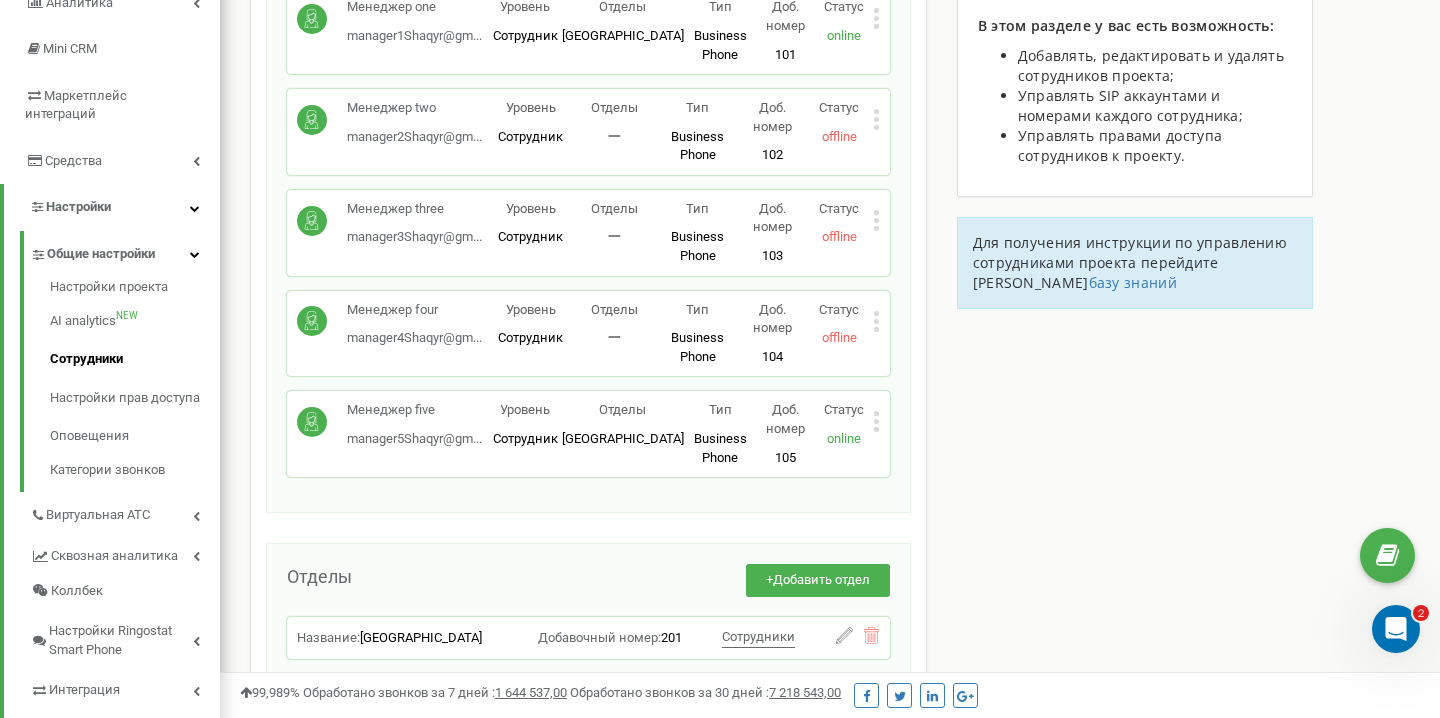 scroll, scrollTop: 482, scrollLeft: 0, axis: vertical 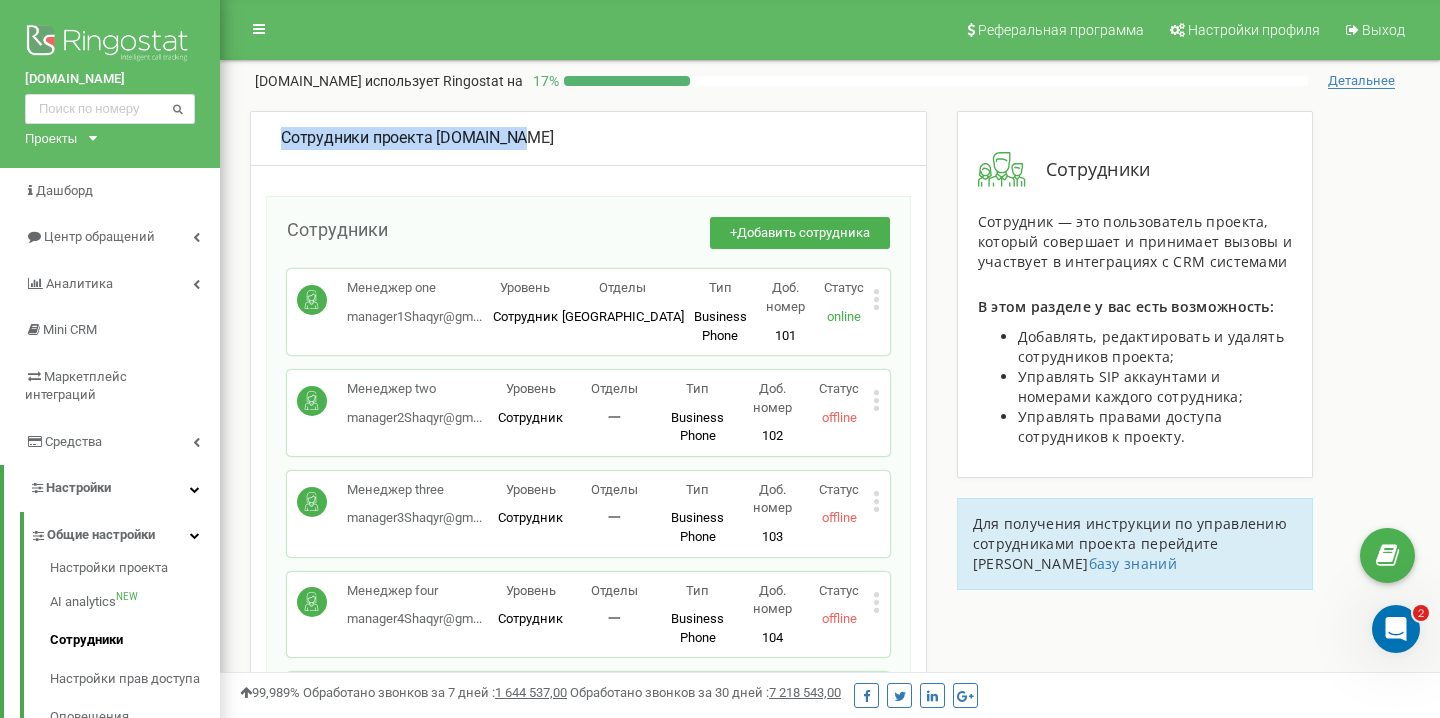 drag, startPoint x: 1093, startPoint y: 612, endPoint x: 558, endPoint y: 131, distance: 719.4345 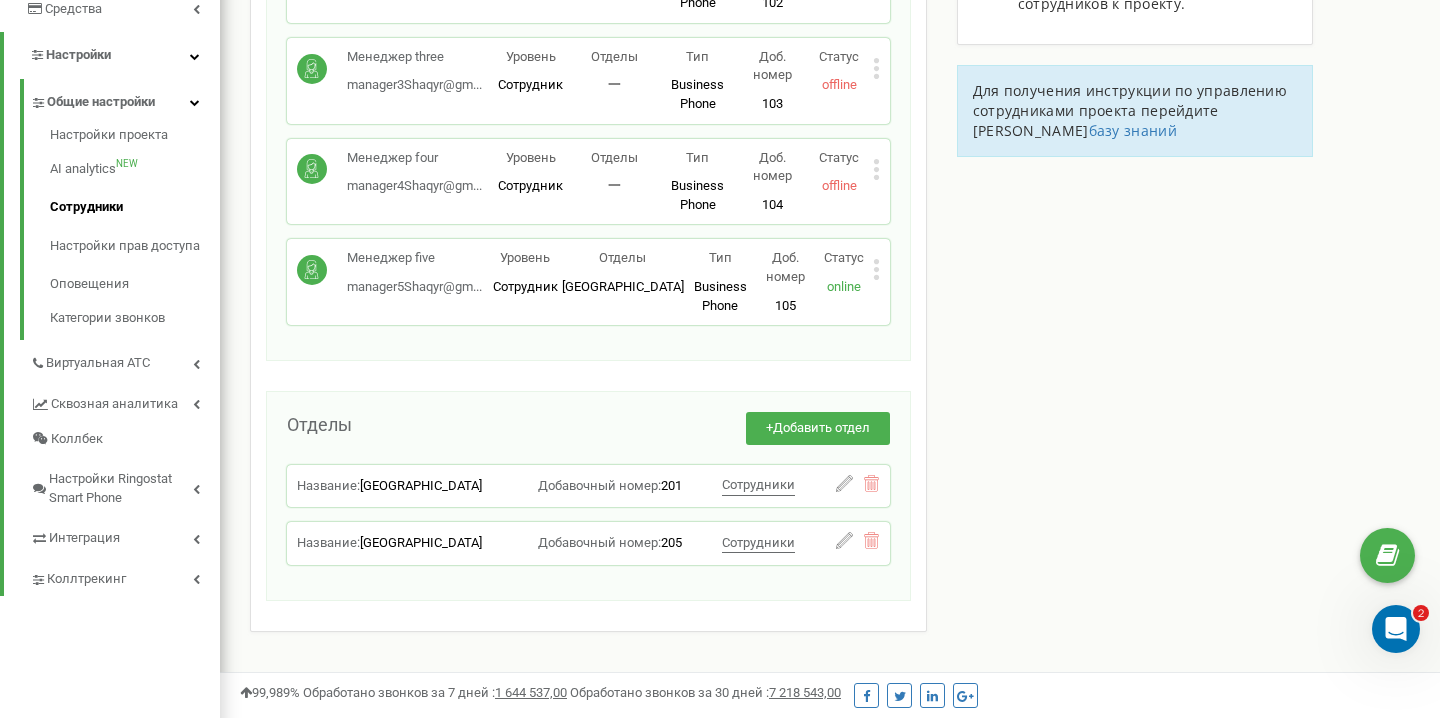 scroll, scrollTop: 482, scrollLeft: 0, axis: vertical 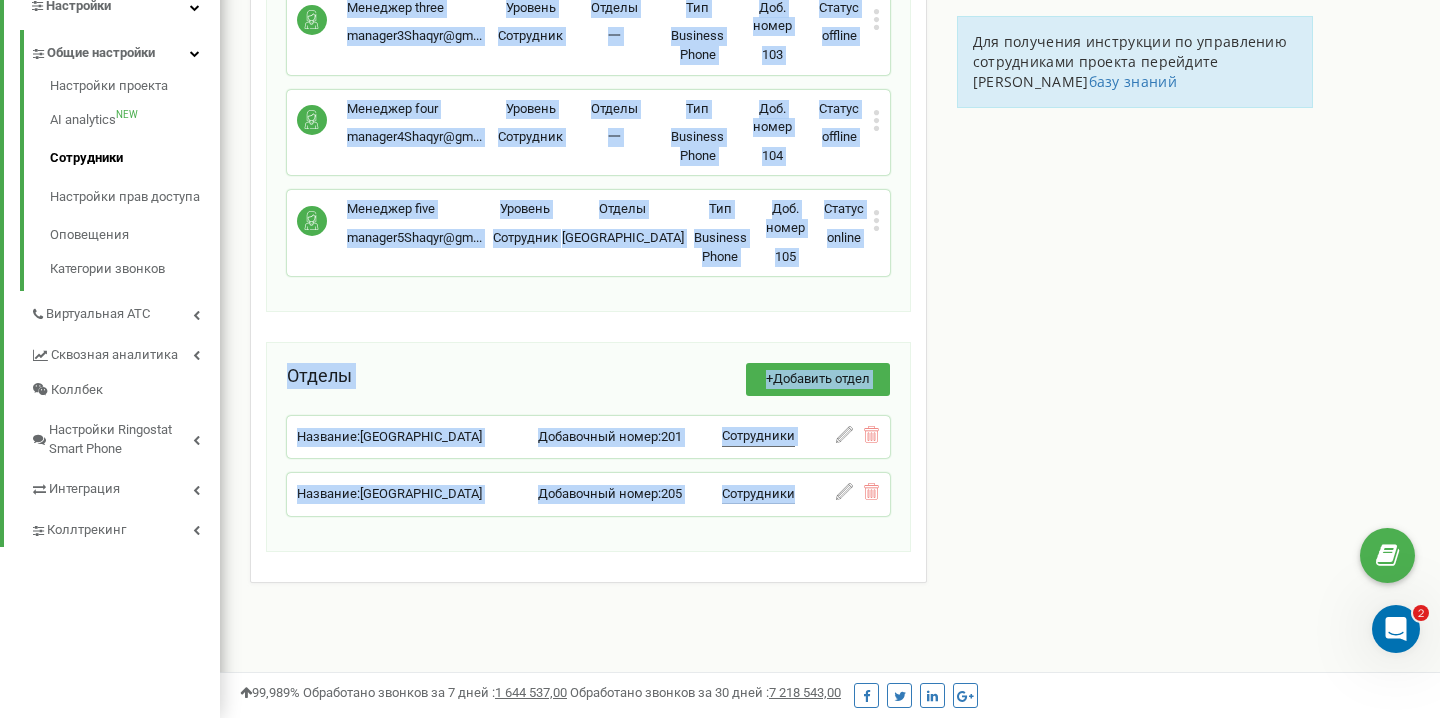 drag, startPoint x: 251, startPoint y: 73, endPoint x: 880, endPoint y: 513, distance: 767.62036 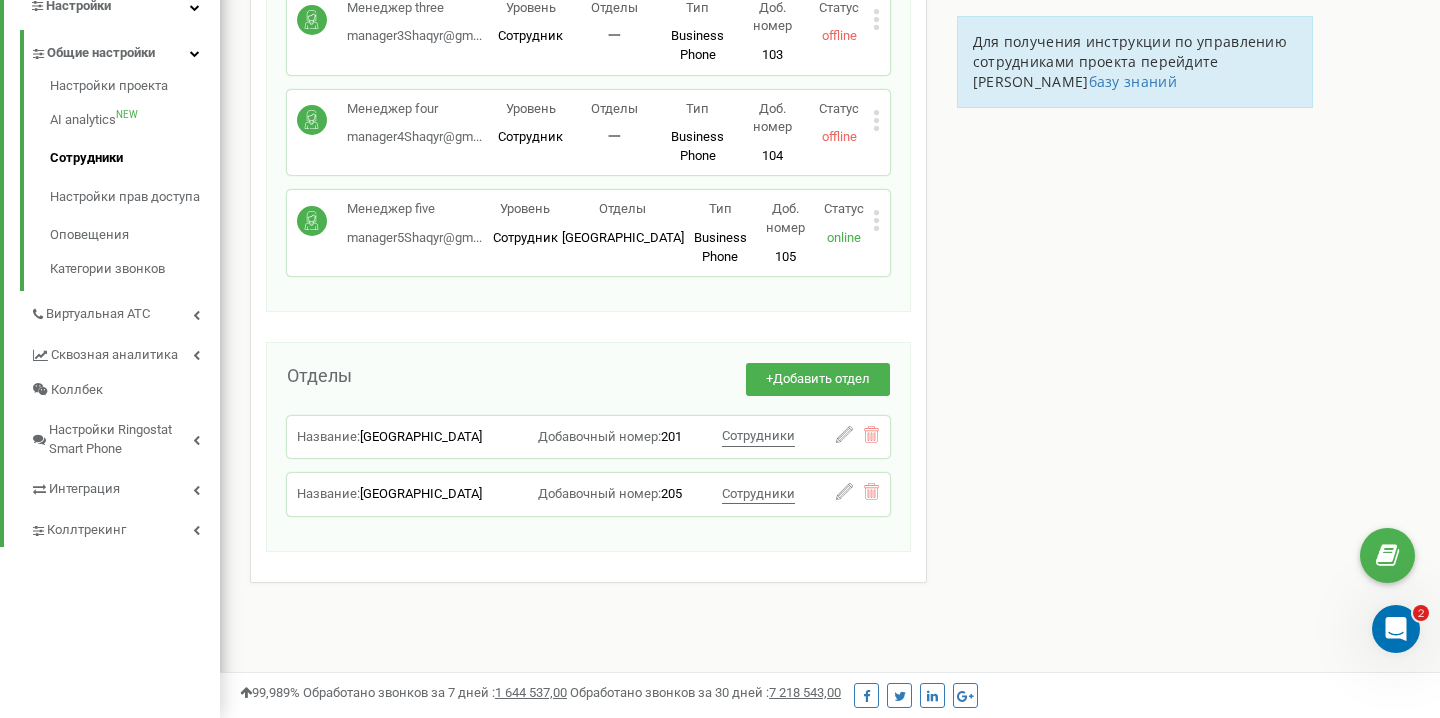 click on "Отделы +  Добавить отдел Название:  Астана  Добавочный номер:  201 Сотрудники  Менеджер one Редактировать отдел   Удалить отдел Название:  Алматы Добавочный номер:  205 Сотрудники  Менеджер five Редактировать отдел   Удалить отдел" at bounding box center (588, 447) 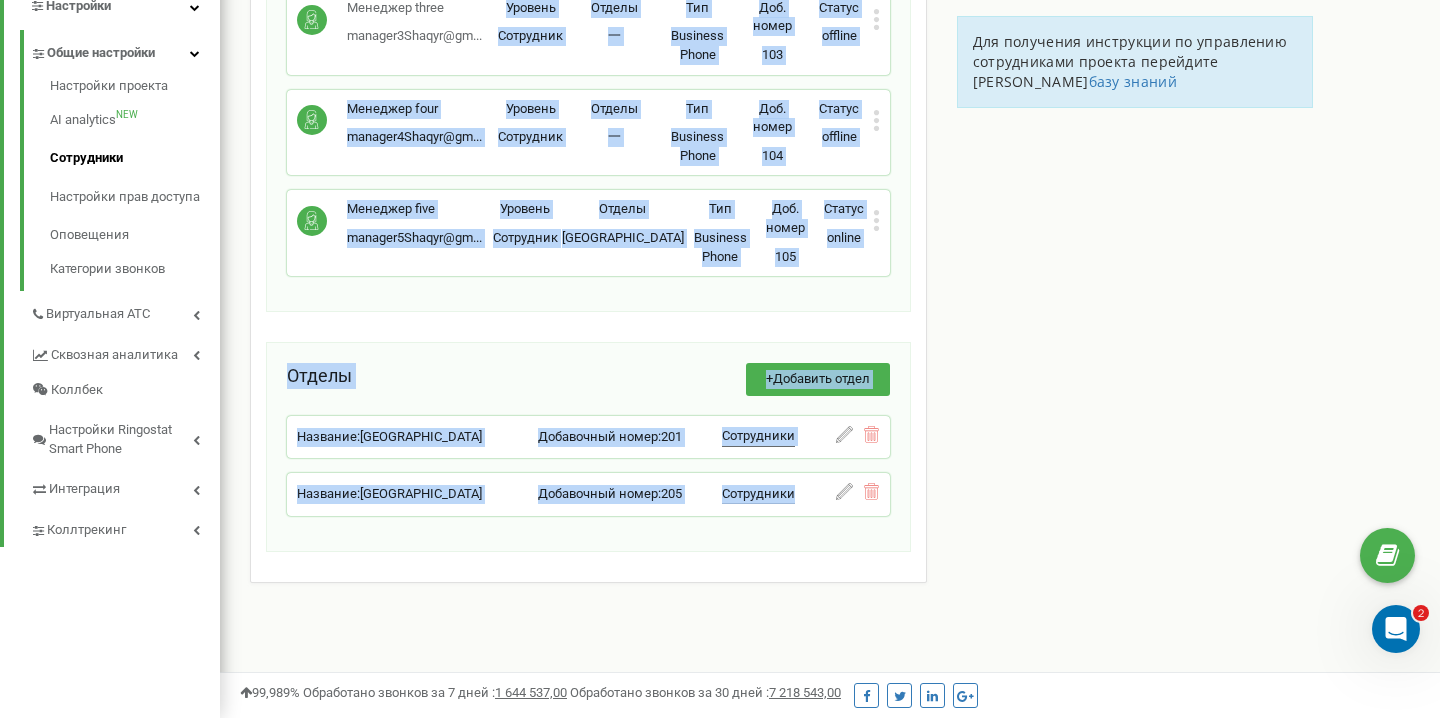 drag, startPoint x: 806, startPoint y: 508, endPoint x: 362, endPoint y: 64, distance: 627.9108 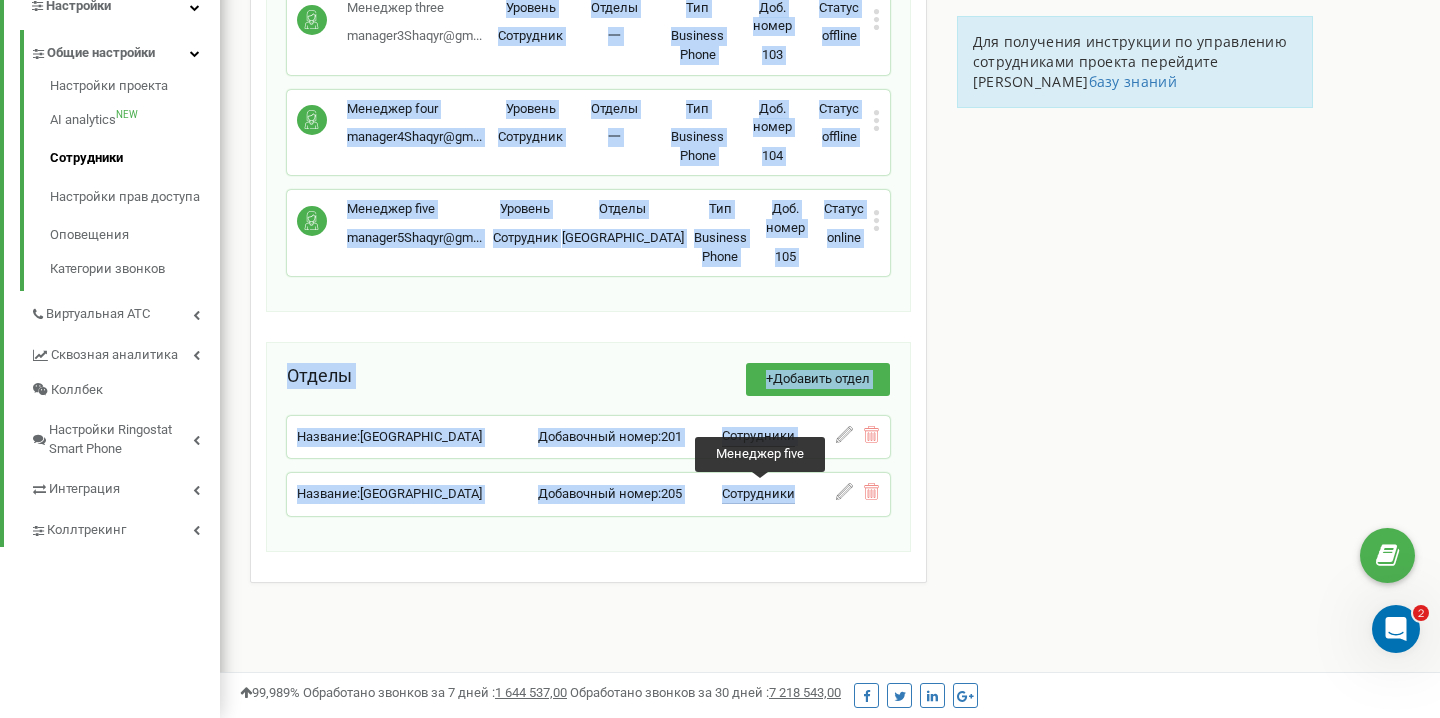 click on "Сотрудники" at bounding box center (758, 493) 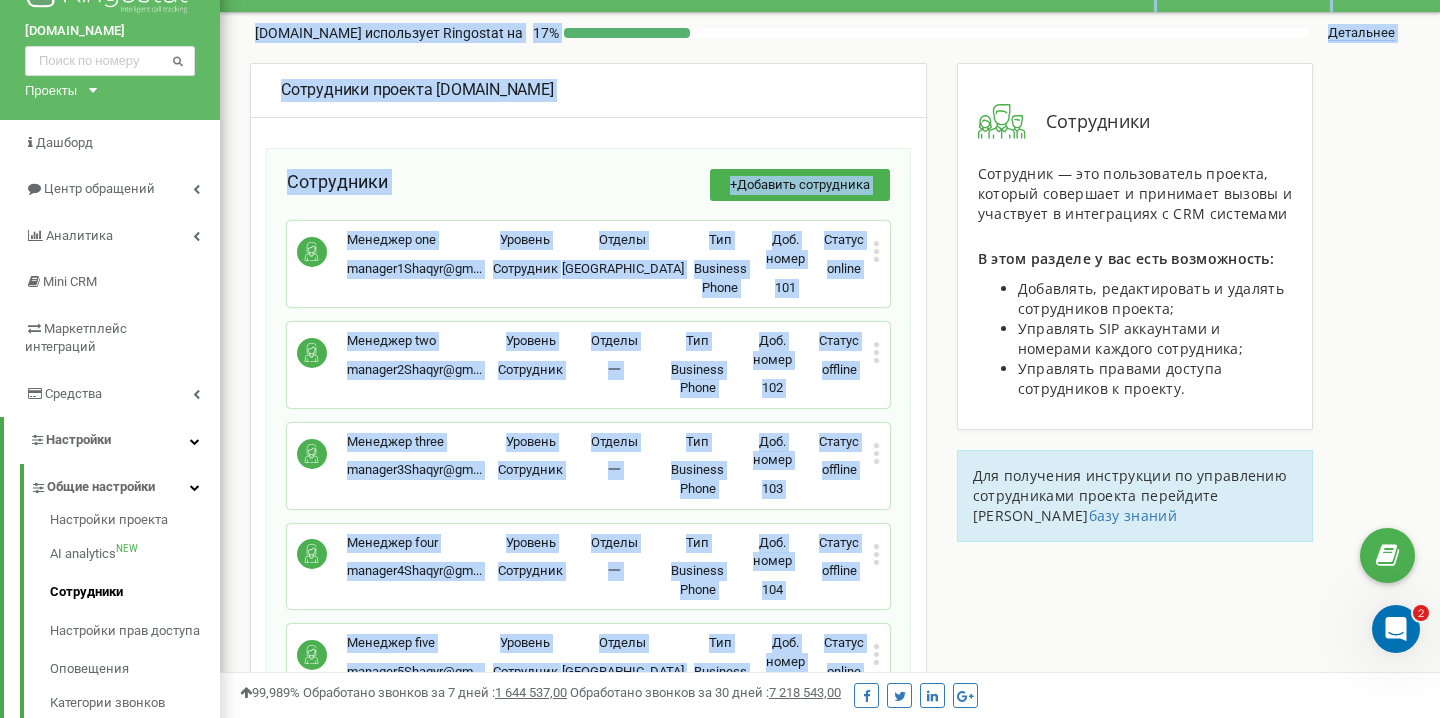 scroll, scrollTop: 0, scrollLeft: 0, axis: both 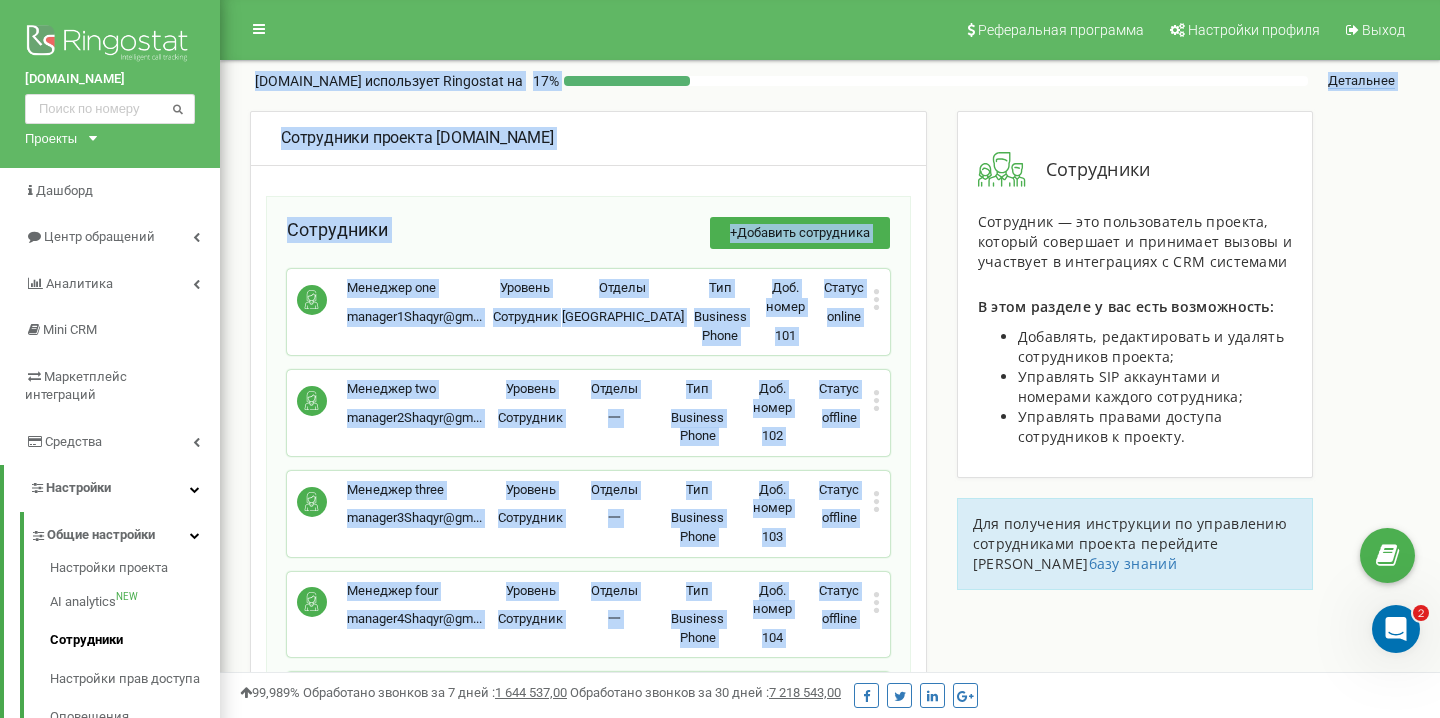 drag, startPoint x: 808, startPoint y: 499, endPoint x: 248, endPoint y: 71, distance: 704.82904 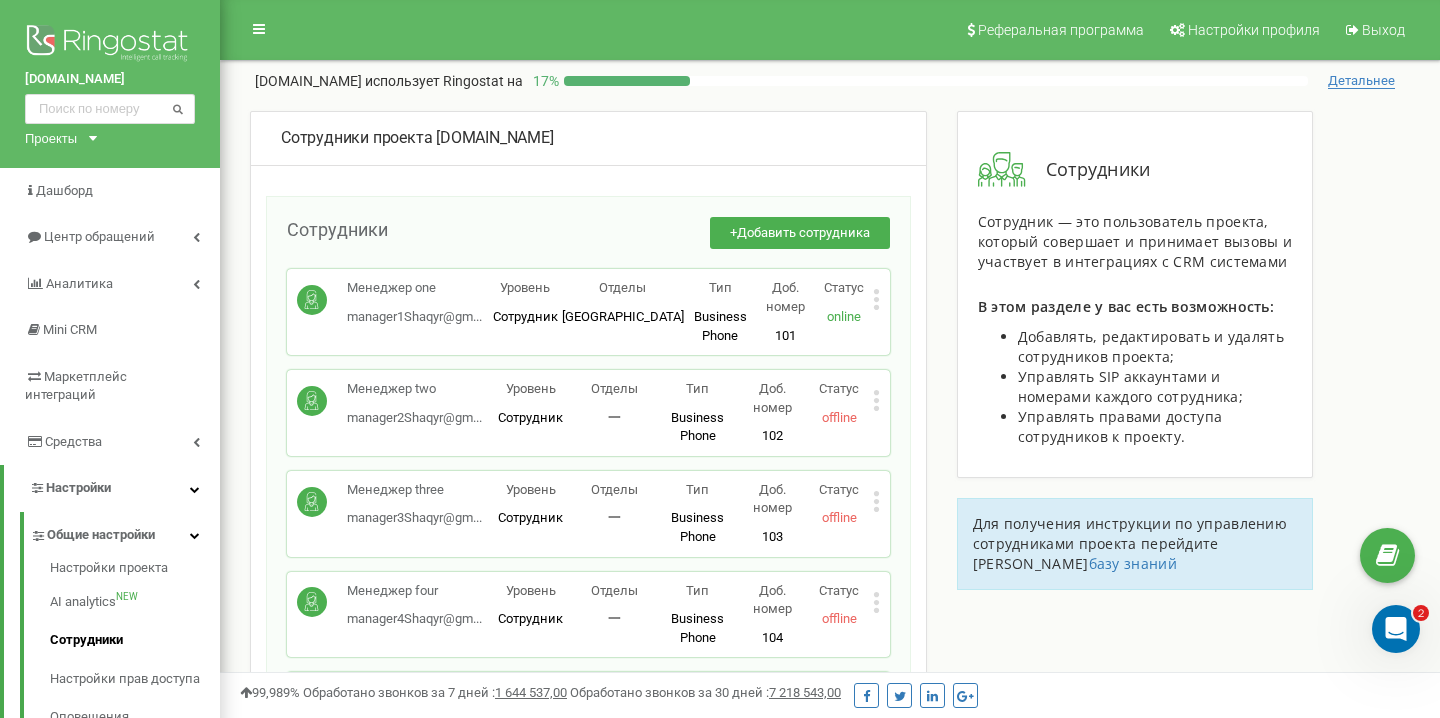 click on "Сотрудники проекта    [DOMAIN_NAME]" at bounding box center (588, 139) 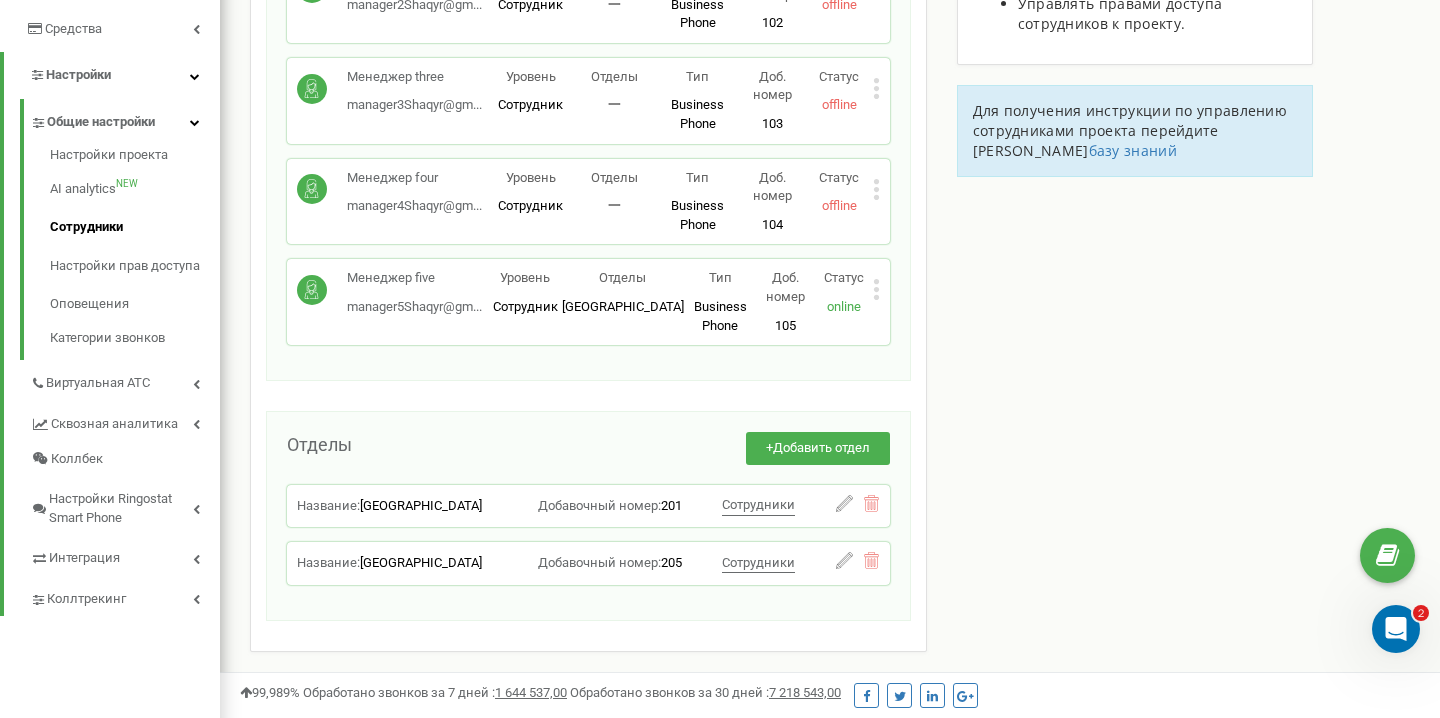 scroll, scrollTop: 427, scrollLeft: 0, axis: vertical 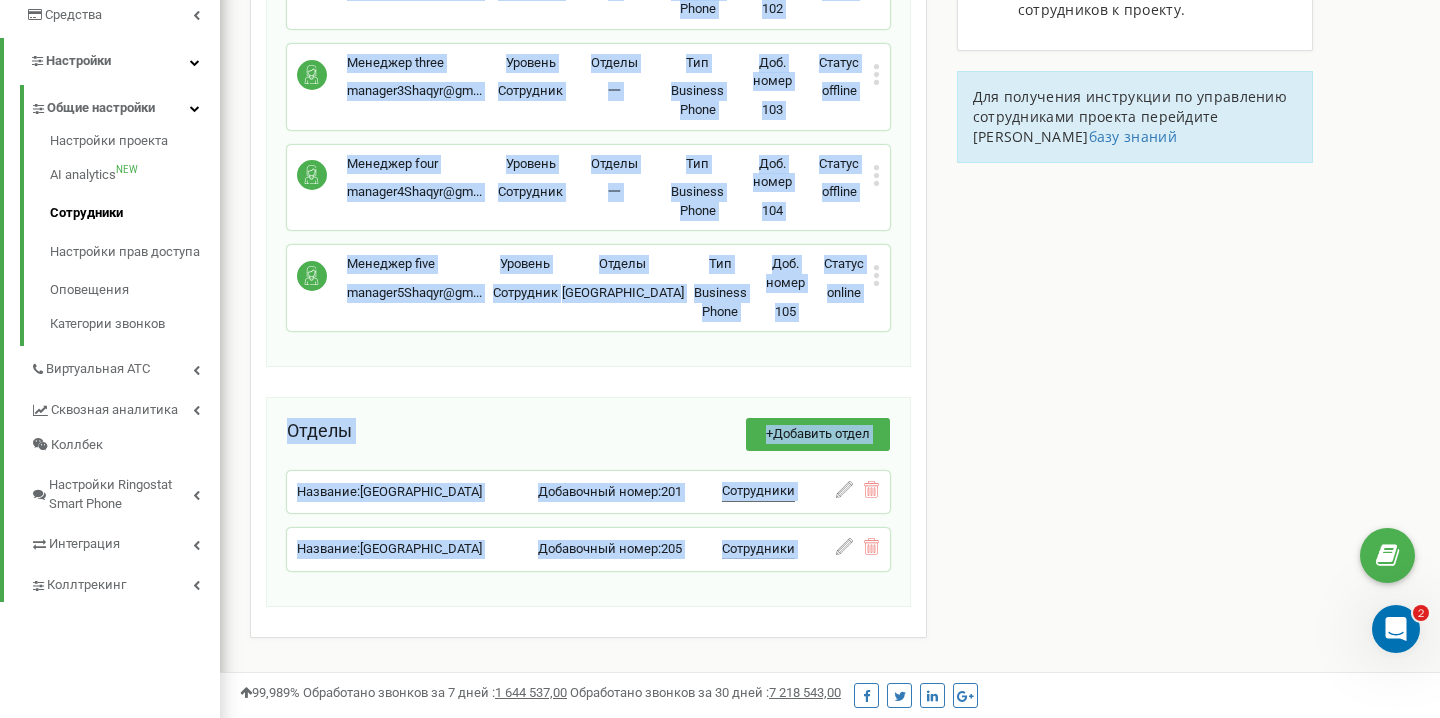 drag, startPoint x: 238, startPoint y: 67, endPoint x: 911, endPoint y: 577, distance: 844.41046 